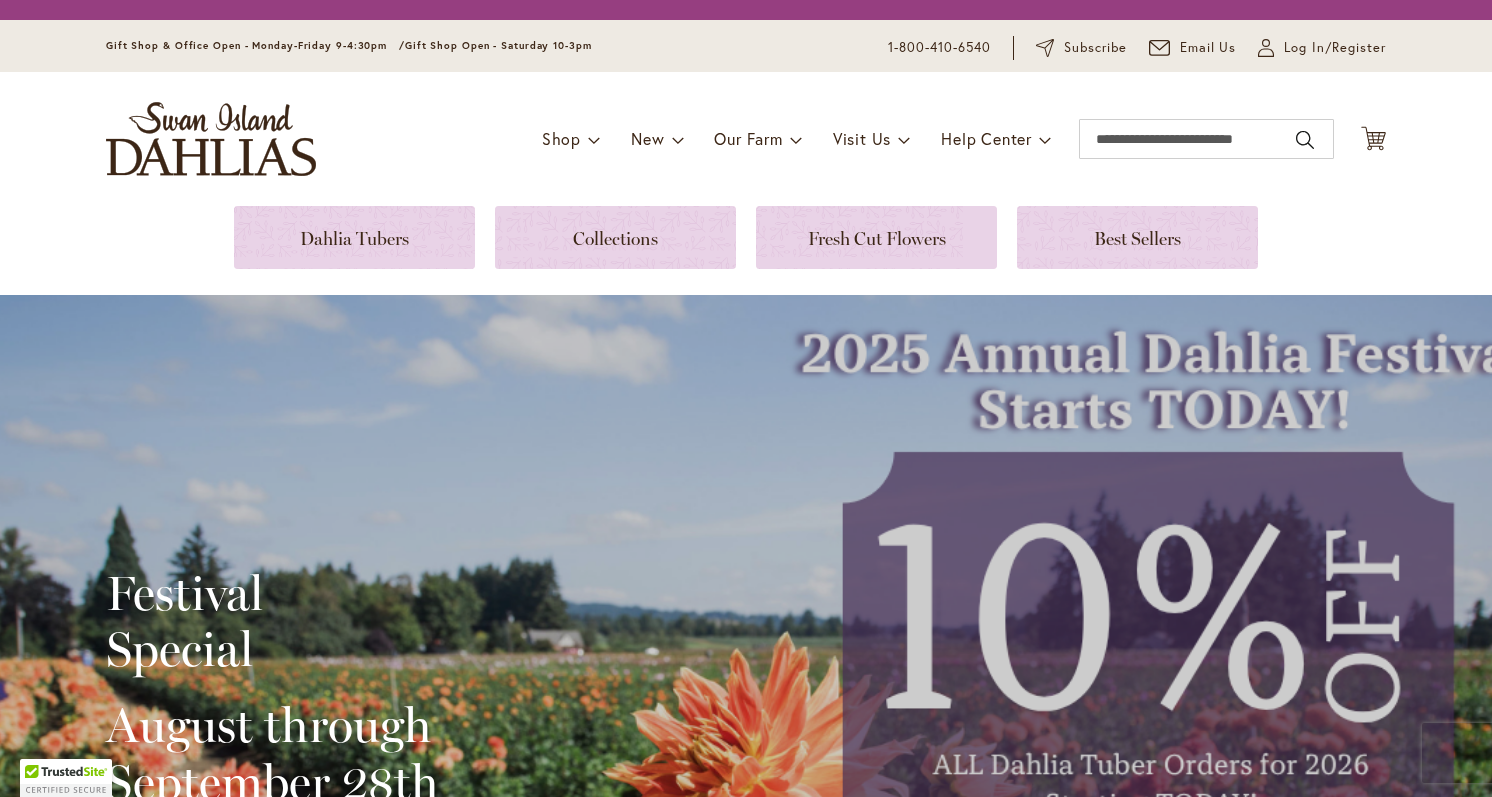 scroll, scrollTop: 0, scrollLeft: 0, axis: both 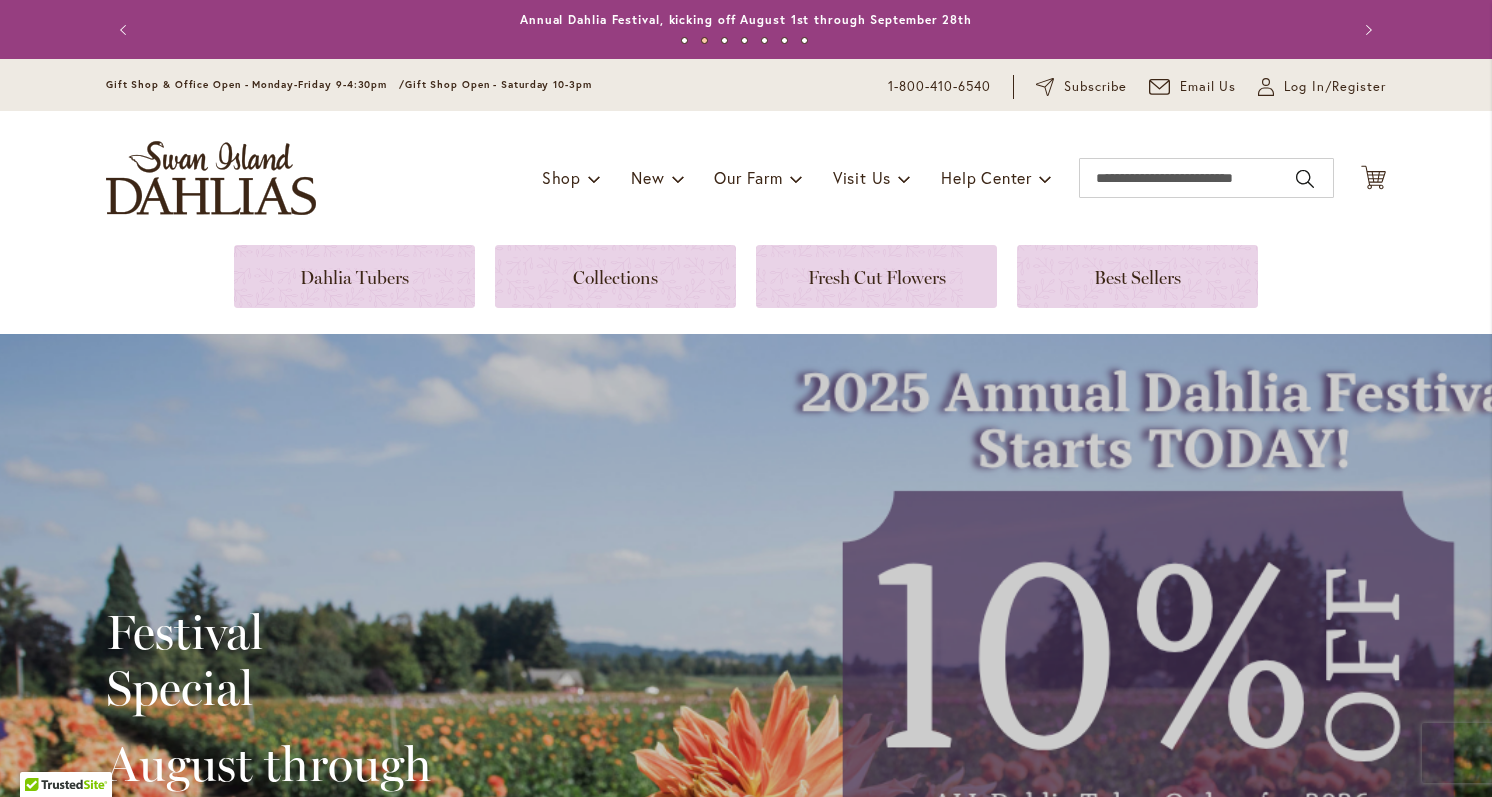 click on "1 2 3 4 5 6 7" at bounding box center [746, 44] 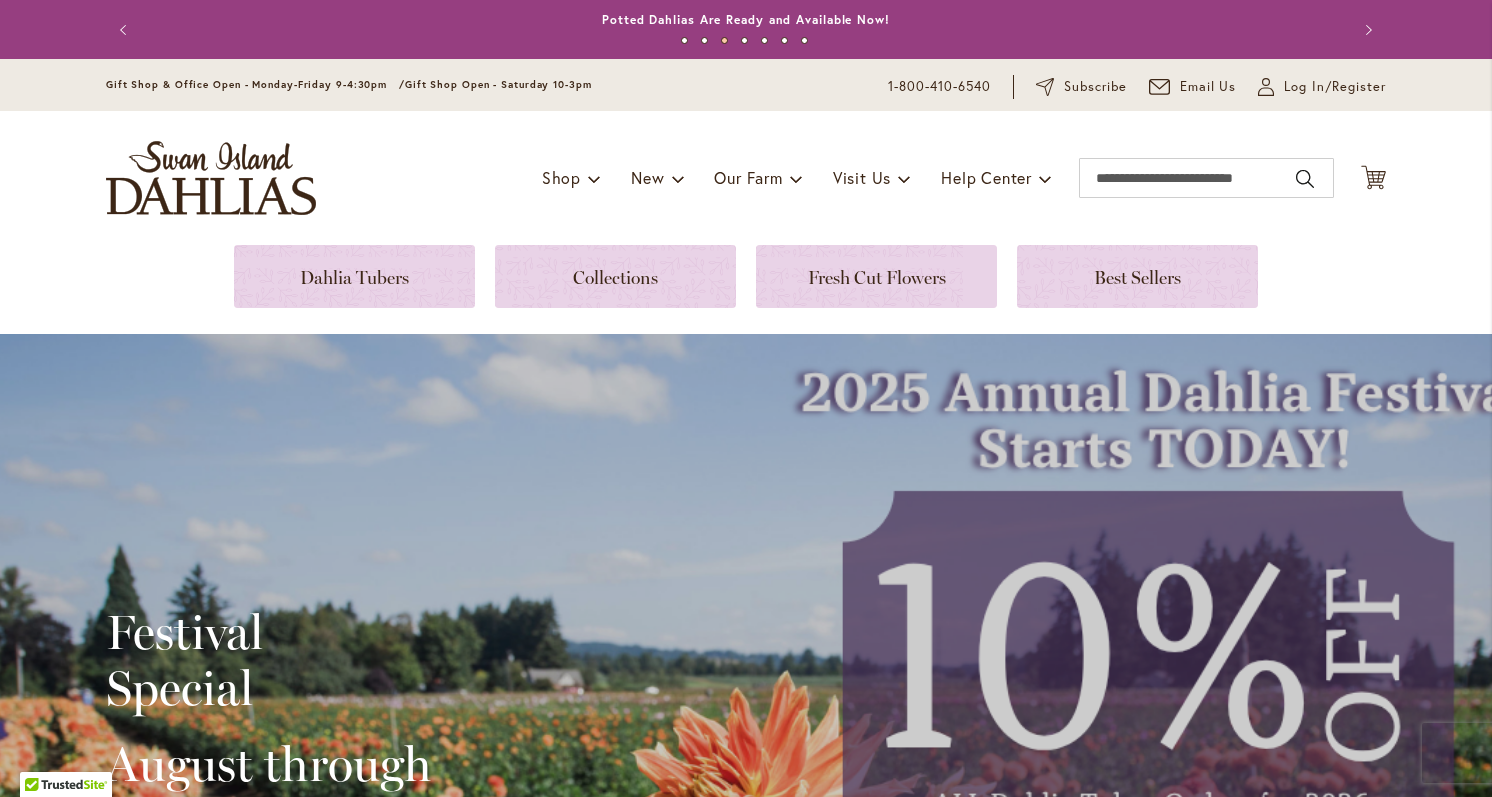 click on "Previous Office & Gift Shop Closed - July 21-31, 2025 - Getting ready for the Dahlia Festival August 1st! Annual Dahlia Festival, kicking off August 1st through September 28th Potted Dahlias Are Ready and Available Now! Gift Shop & Office Open - Monday-Friday 9-4:30pm   /   Gift Shop Open - Saturday 10-3pm Order Dahlia Tubers Starting August 1st, for Spring 2026 Delivery! Check out the Beautiful Dahlia Earrings by a local artist! Questions about Dahlia Care and Growing Beautiful Dahlias Next 1 2 3 4 5 6 7" at bounding box center [746, 29] 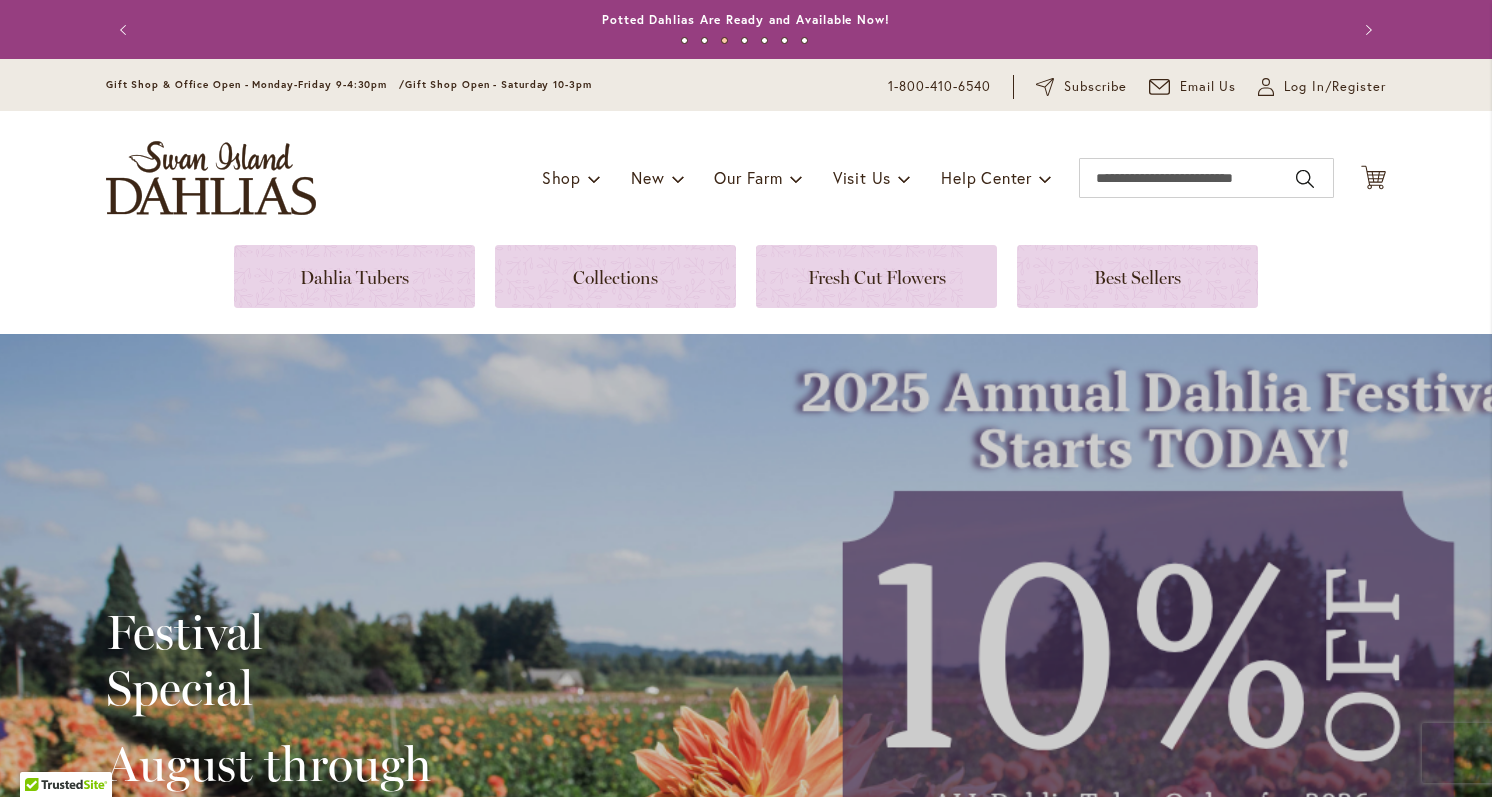 drag, startPoint x: 1438, startPoint y: 4, endPoint x: 1188, endPoint y: 325, distance: 406.8673 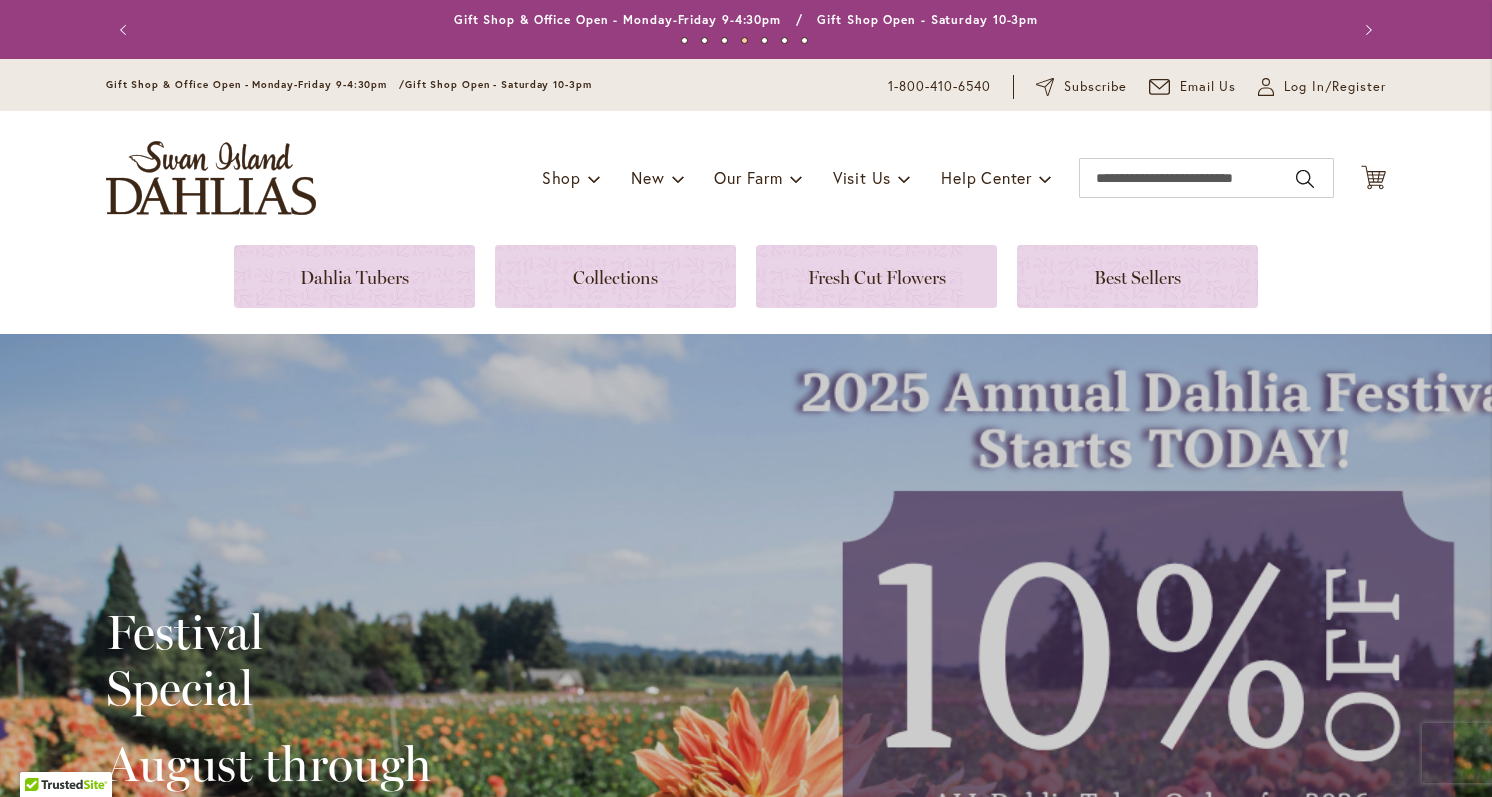 click on "Next" at bounding box center (1366, 30) 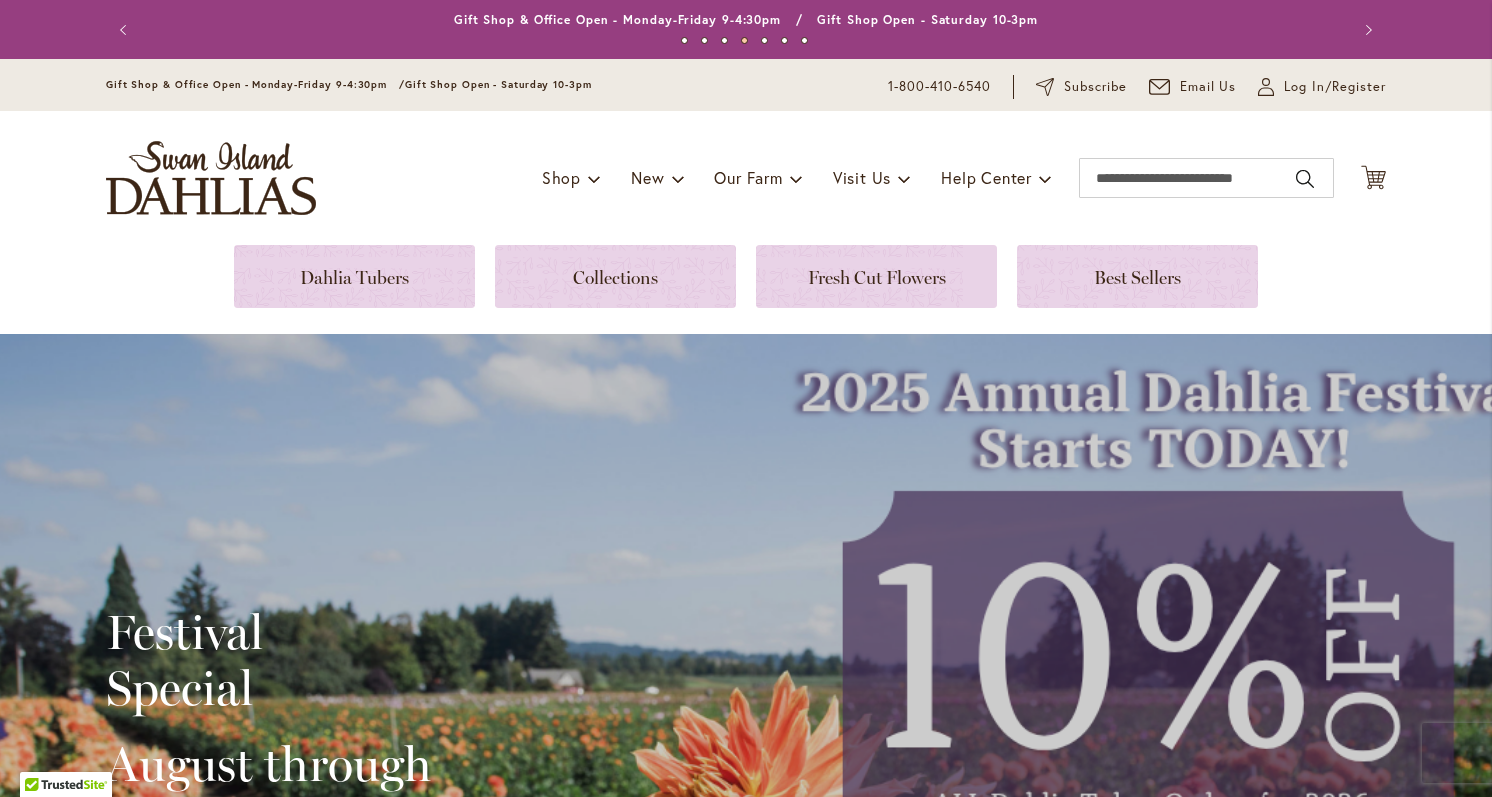 click on "Next" at bounding box center [1366, 30] 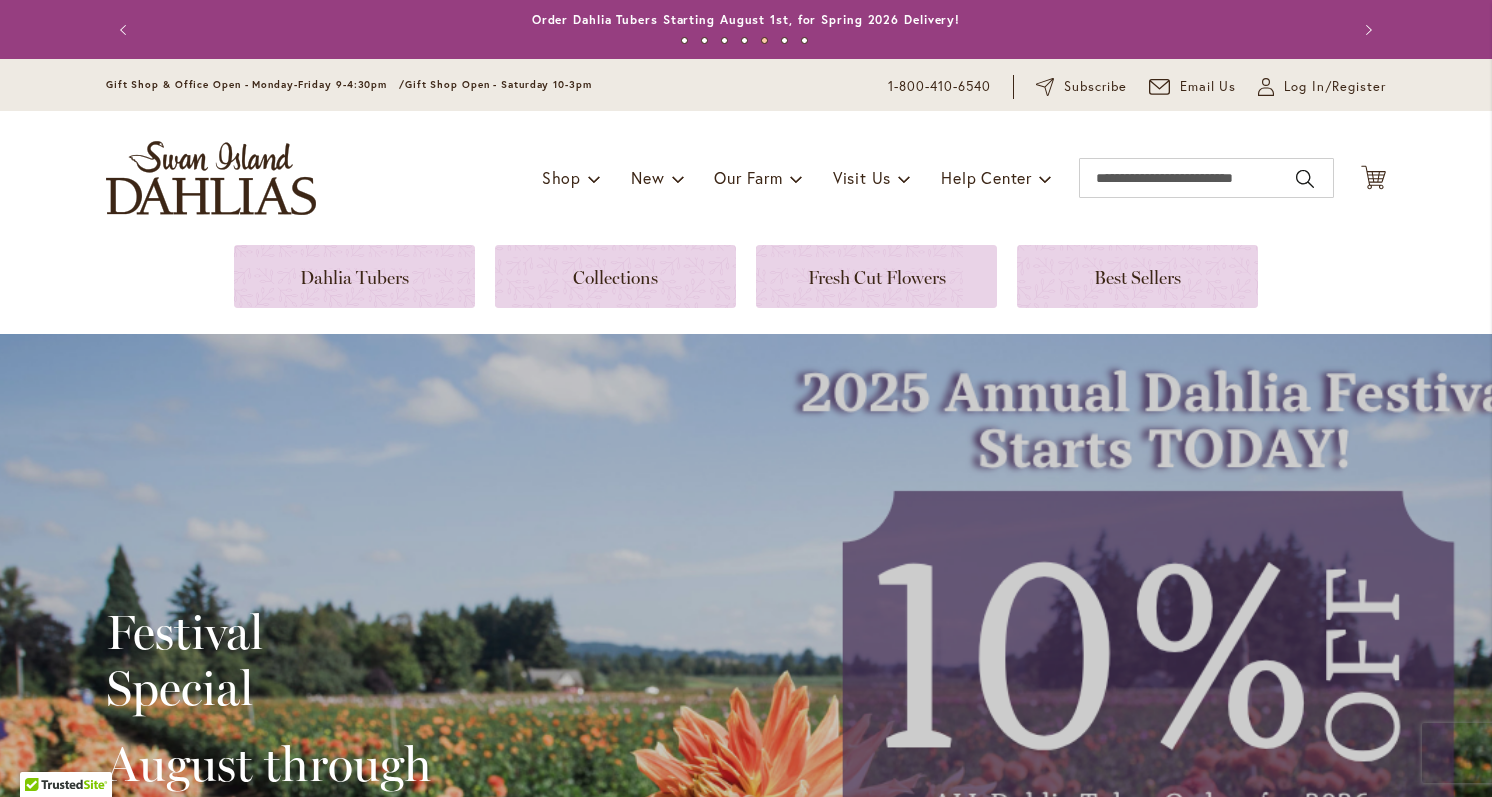 click on "Next" at bounding box center (1366, 30) 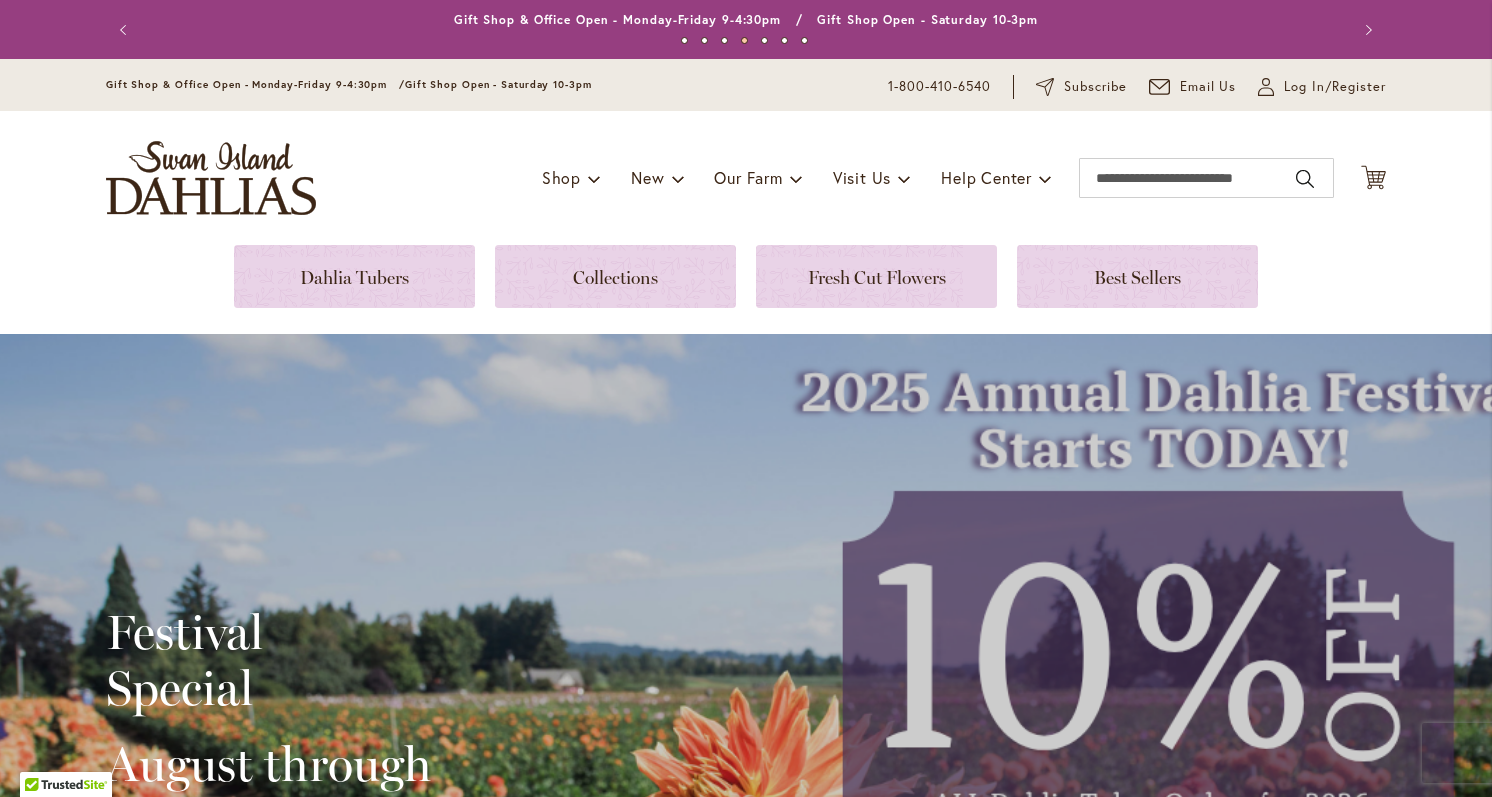 drag, startPoint x: 1449, startPoint y: 18, endPoint x: 530, endPoint y: 583, distance: 1078.7892 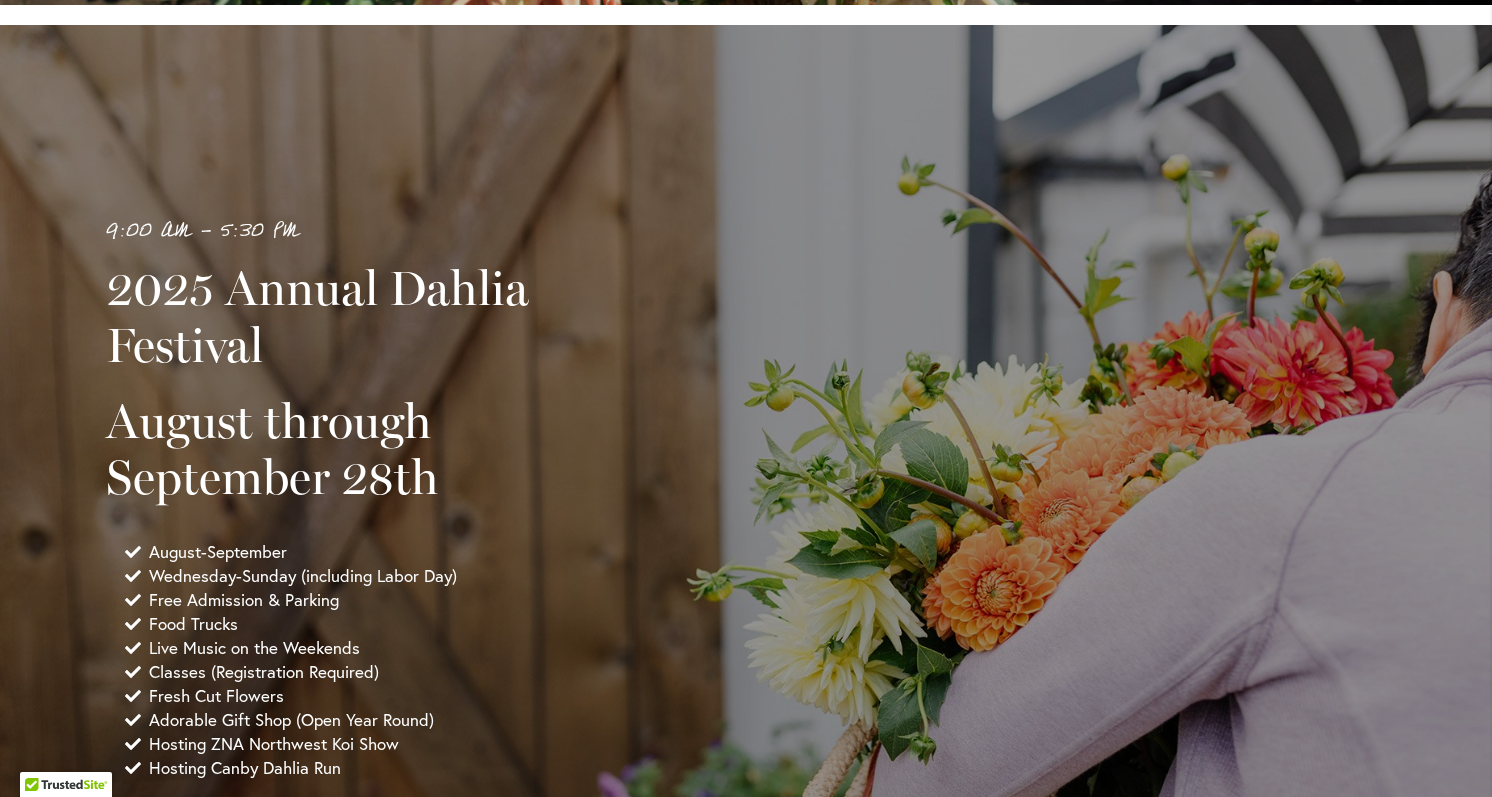 scroll, scrollTop: 1300, scrollLeft: 0, axis: vertical 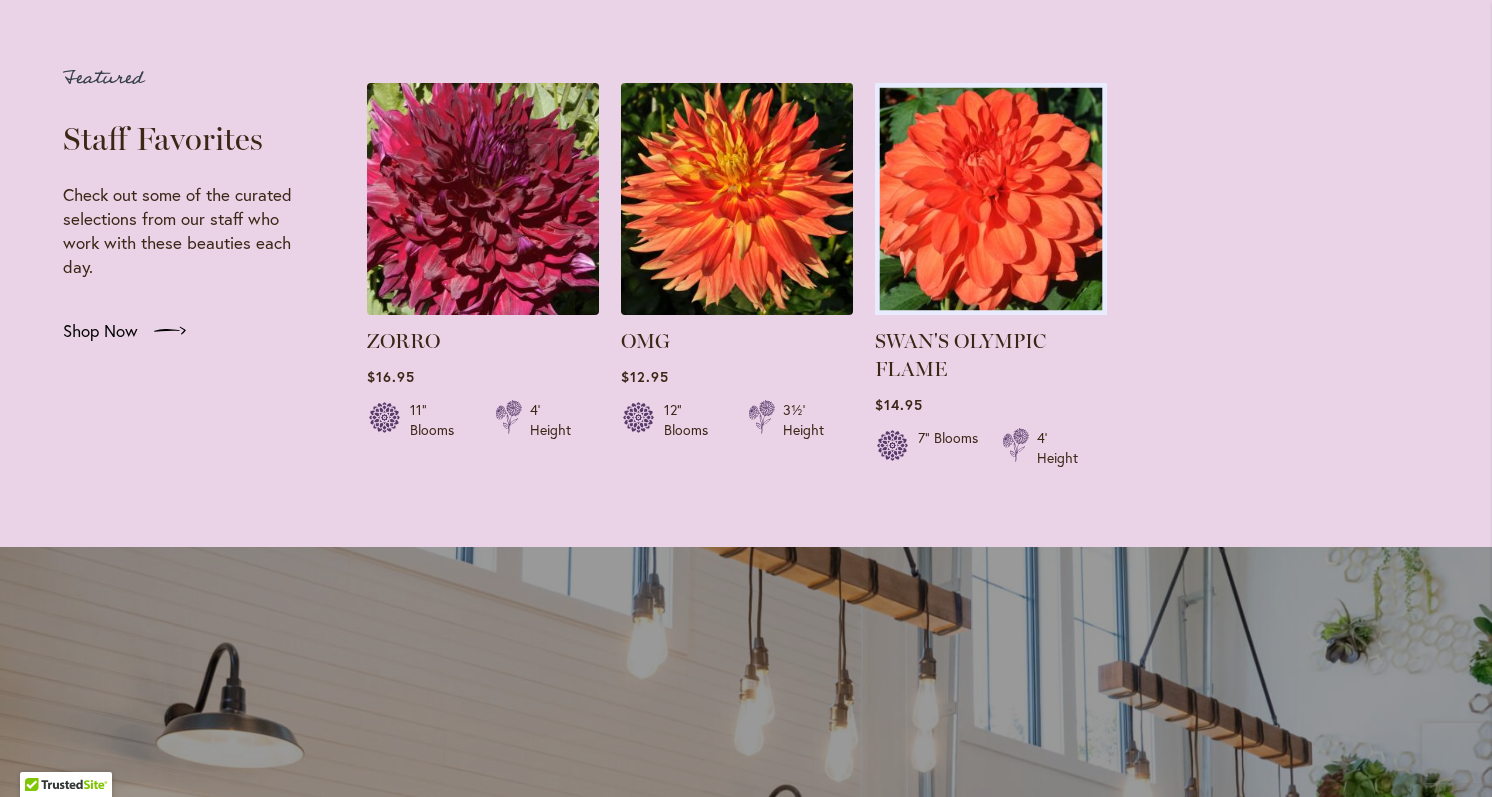 click at bounding box center [990, 198] 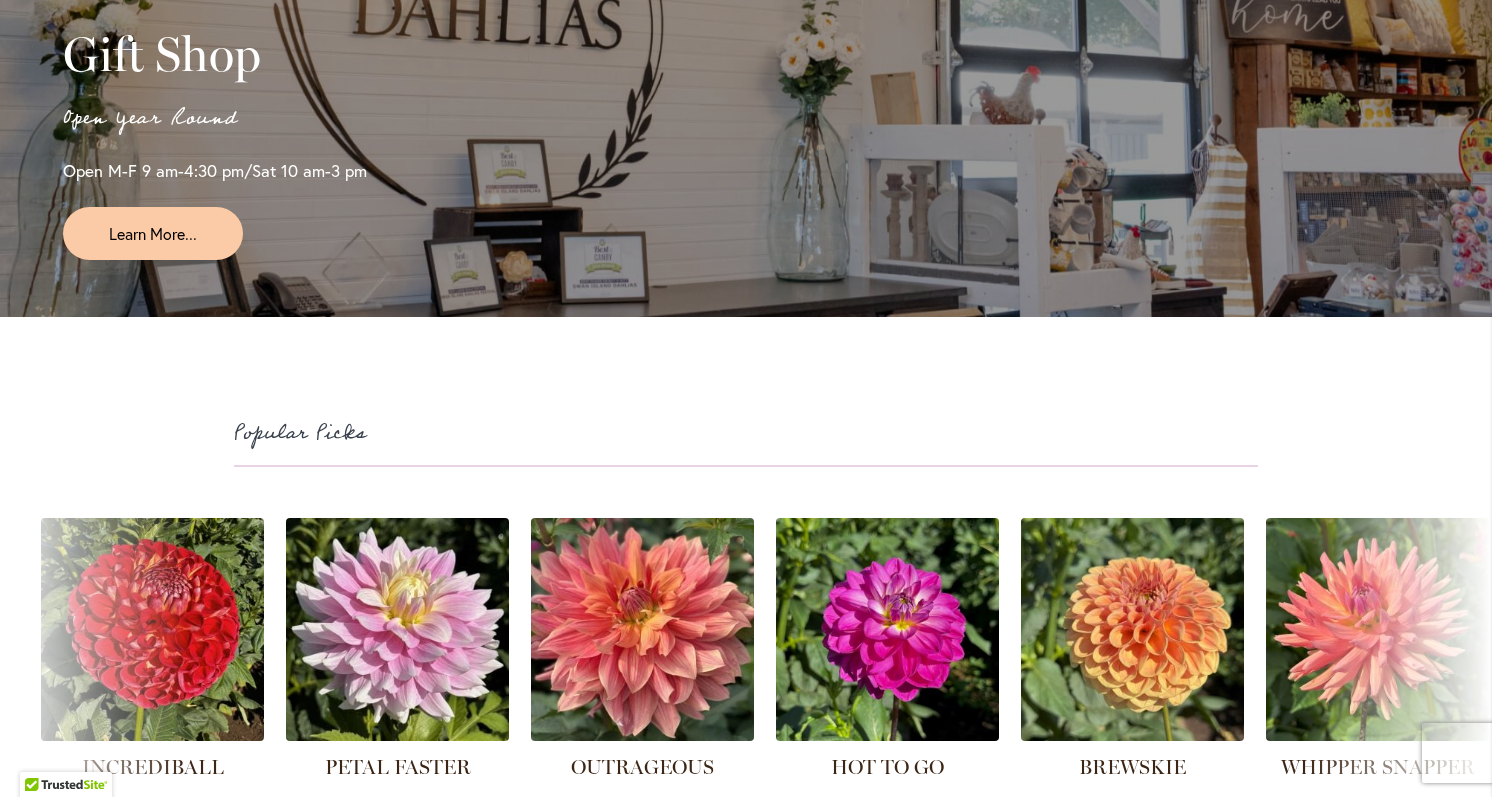 scroll, scrollTop: 4668, scrollLeft: 0, axis: vertical 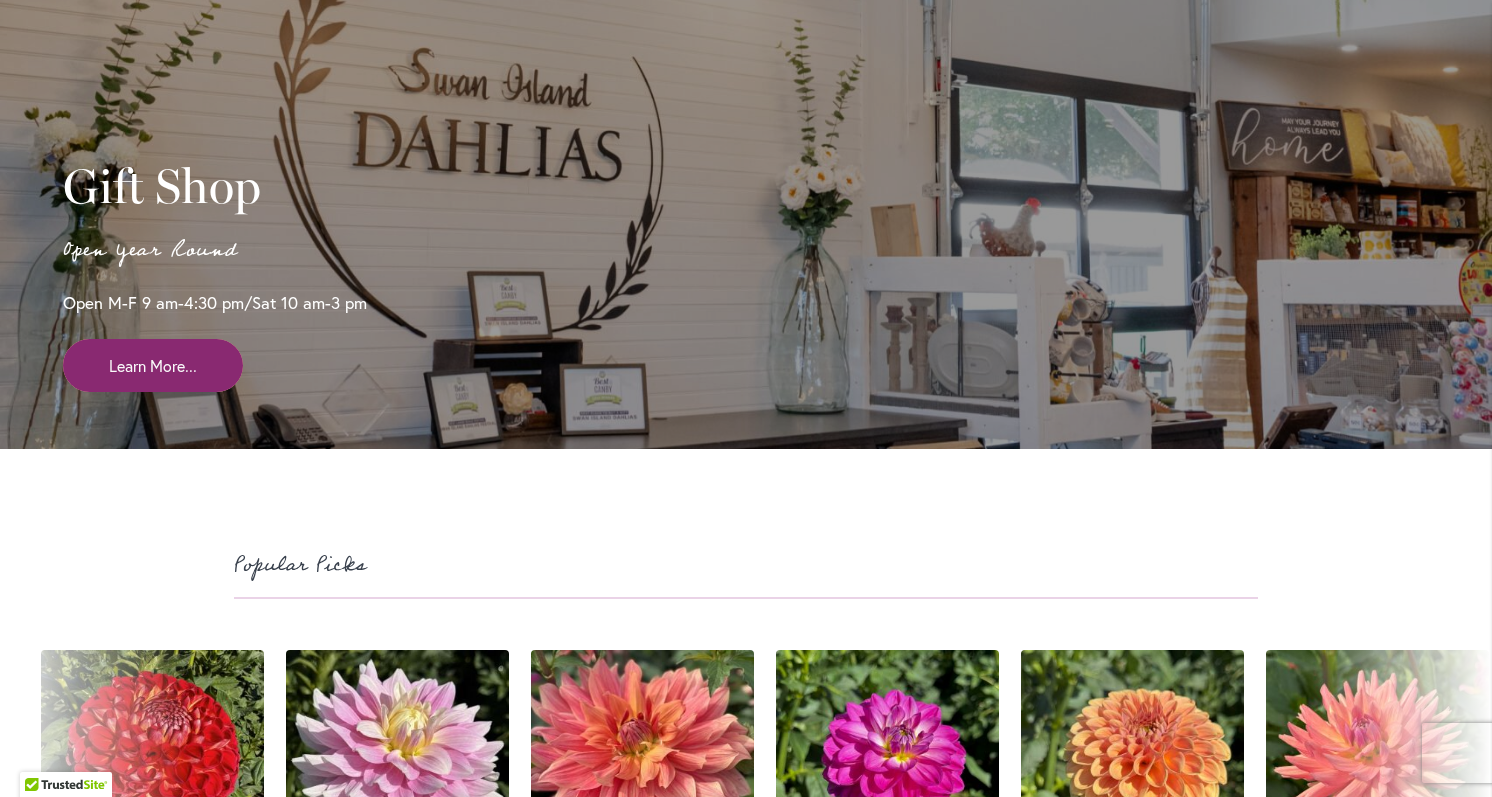 click on "Learn More..." at bounding box center (153, 365) 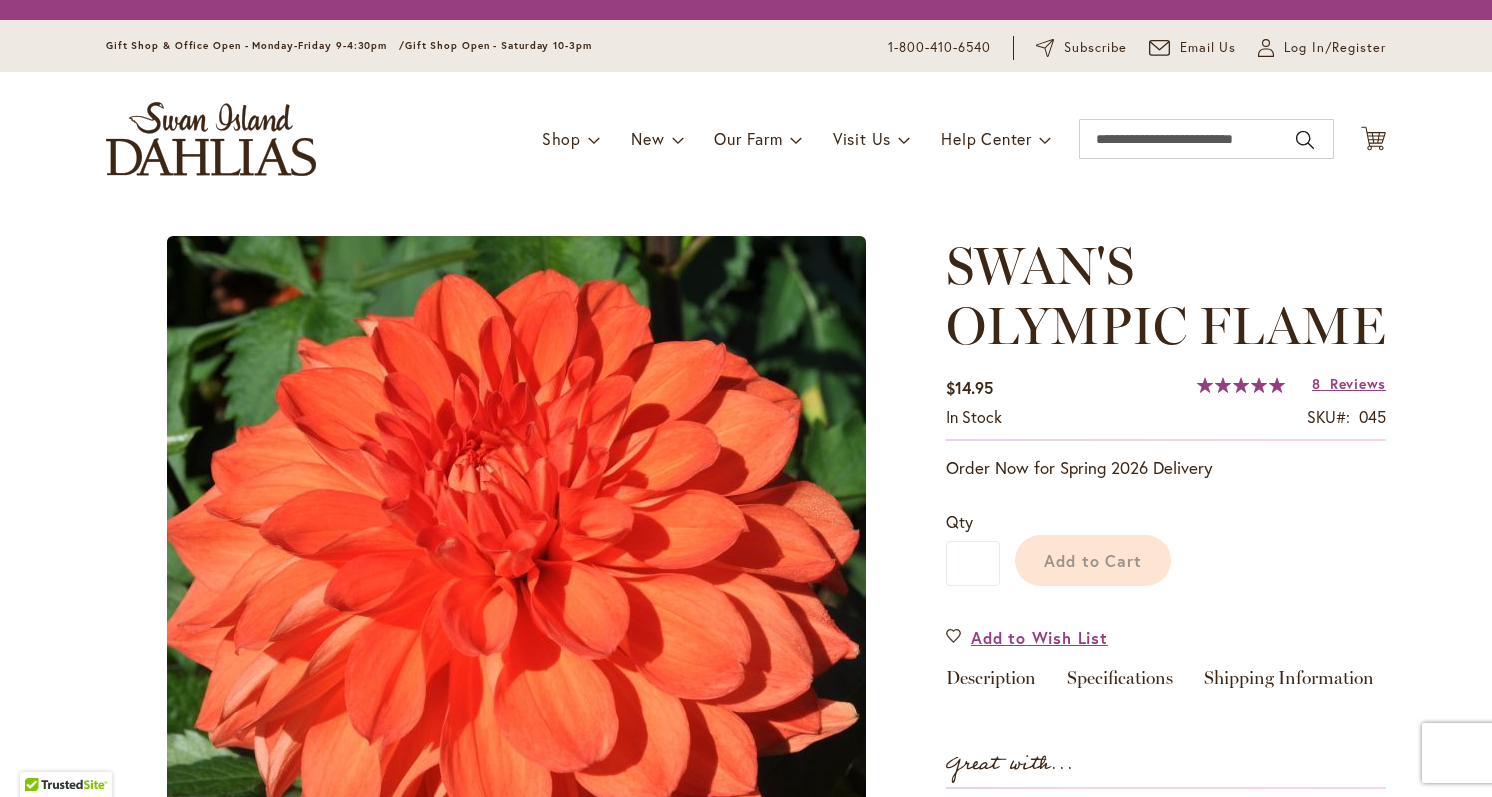 scroll, scrollTop: 0, scrollLeft: 0, axis: both 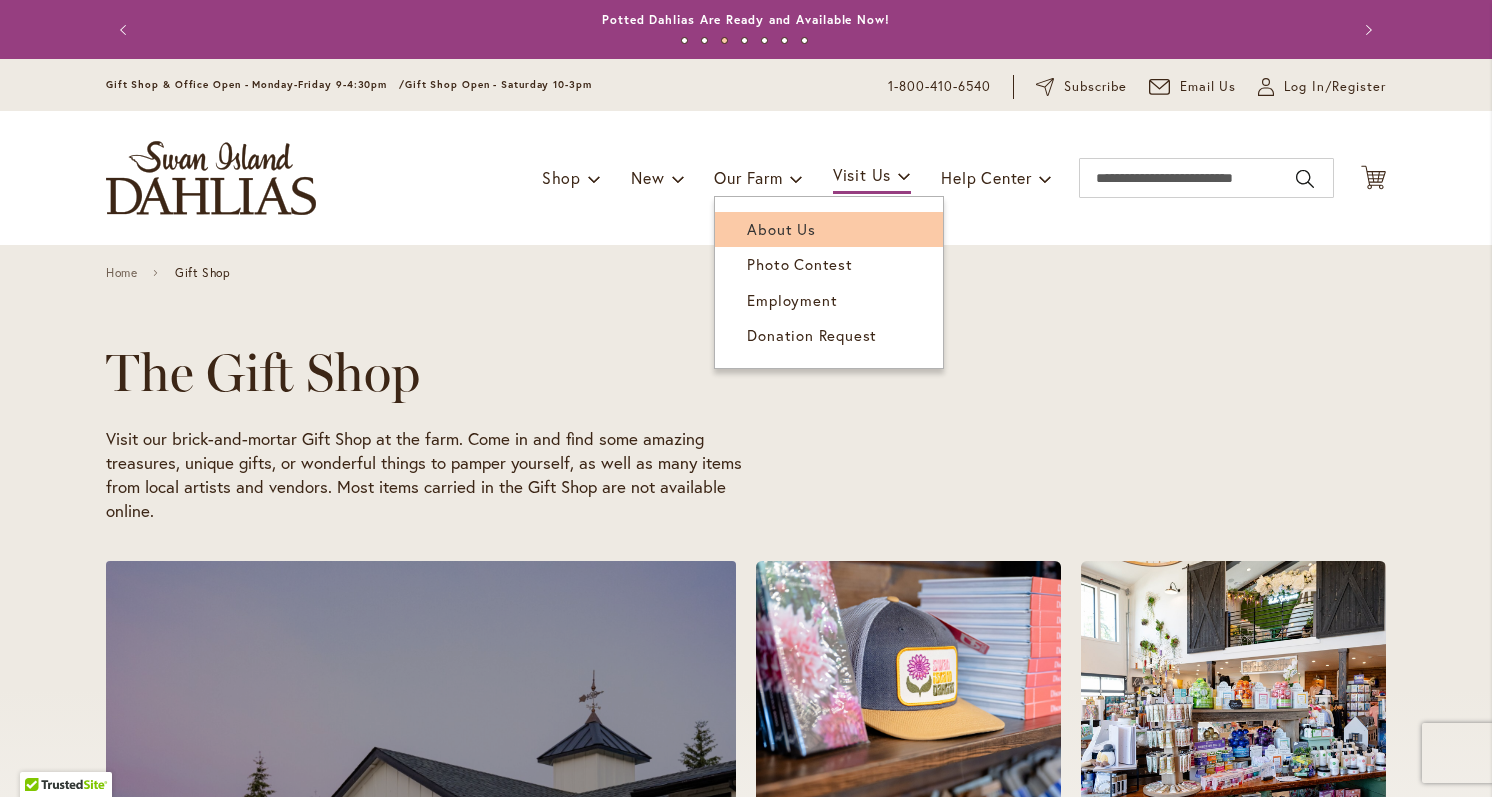 click on "About Us" at bounding box center [781, 229] 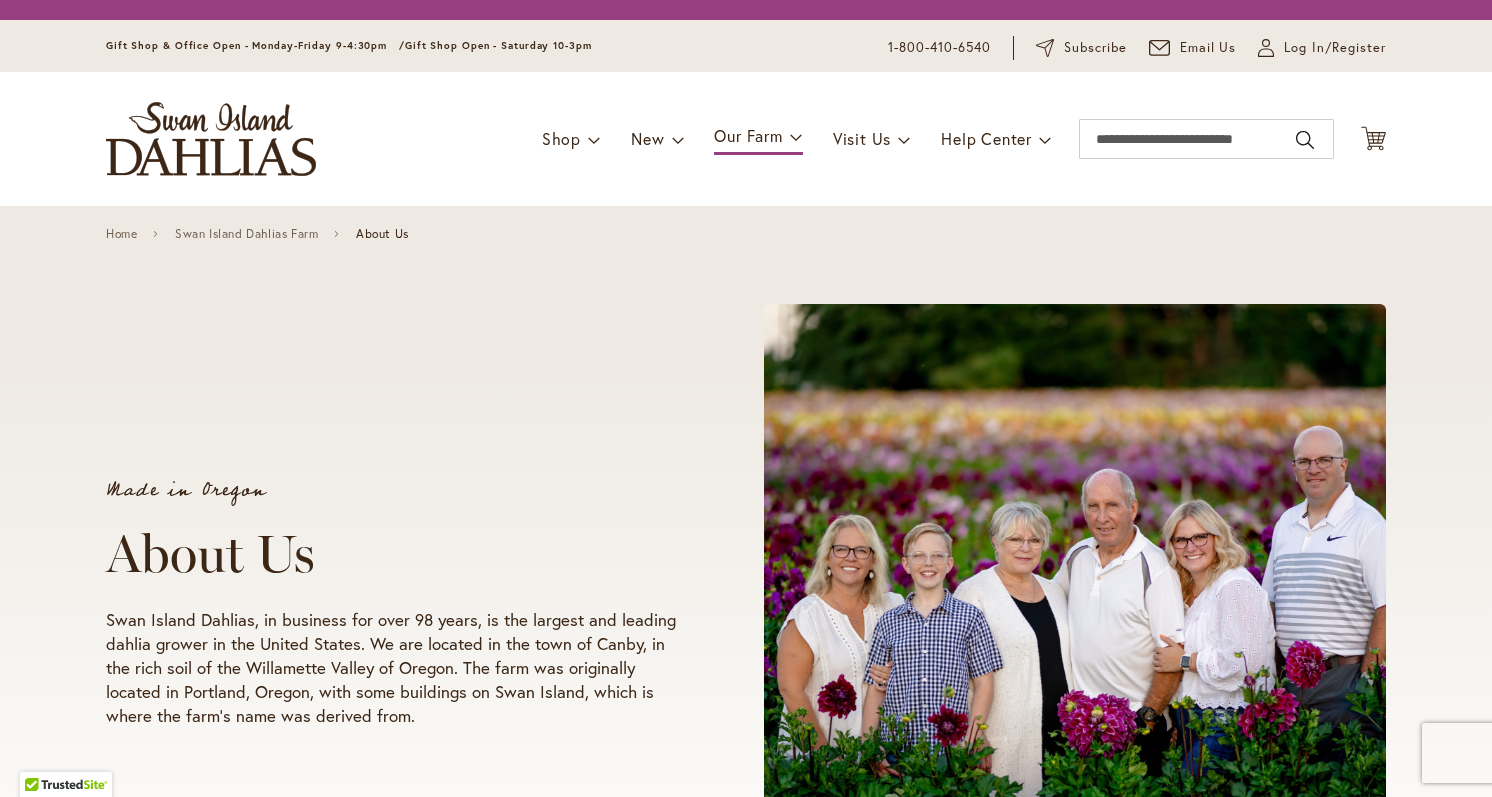 scroll, scrollTop: 0, scrollLeft: 0, axis: both 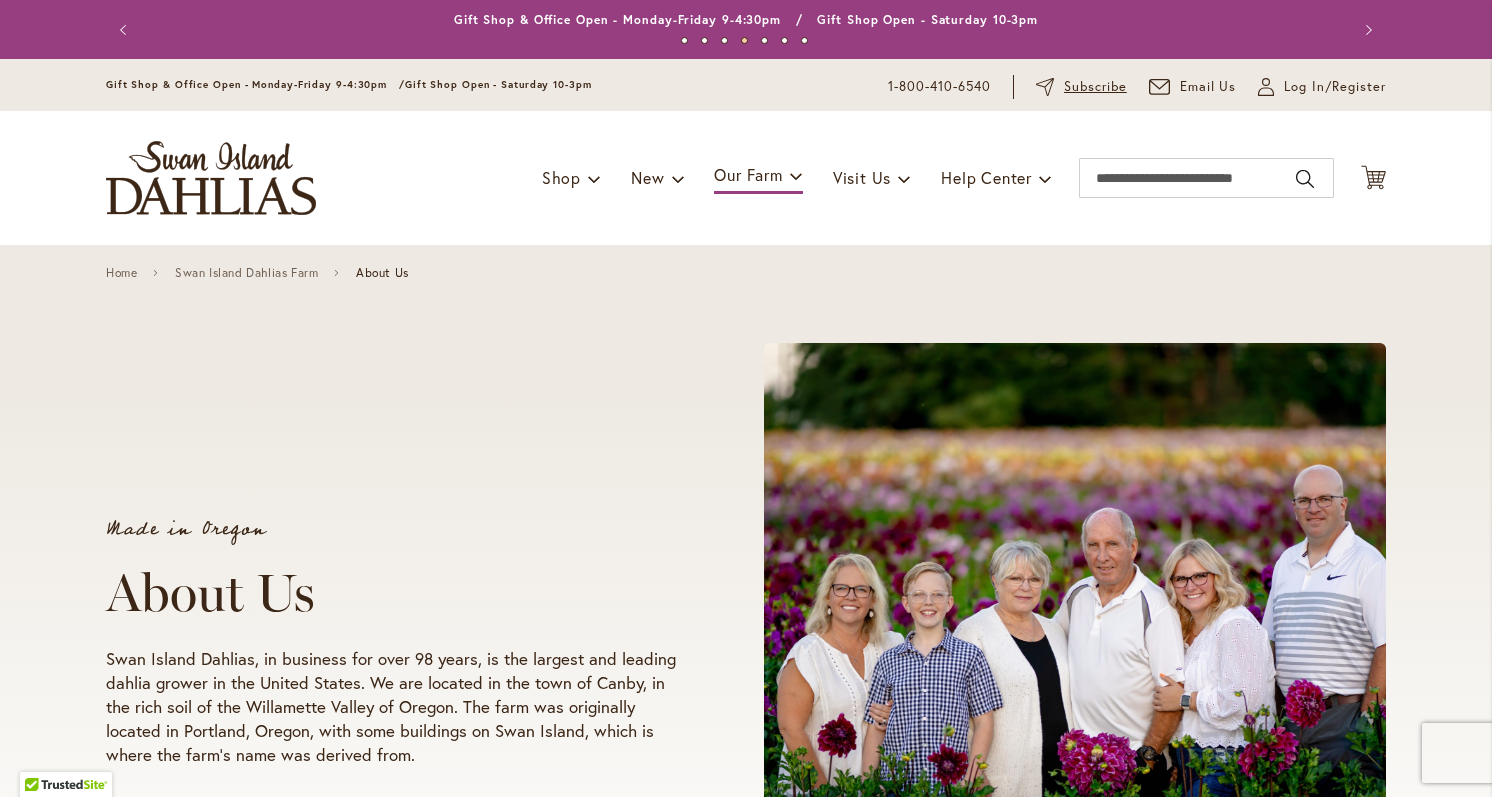click on "Subscribe" at bounding box center (1095, 87) 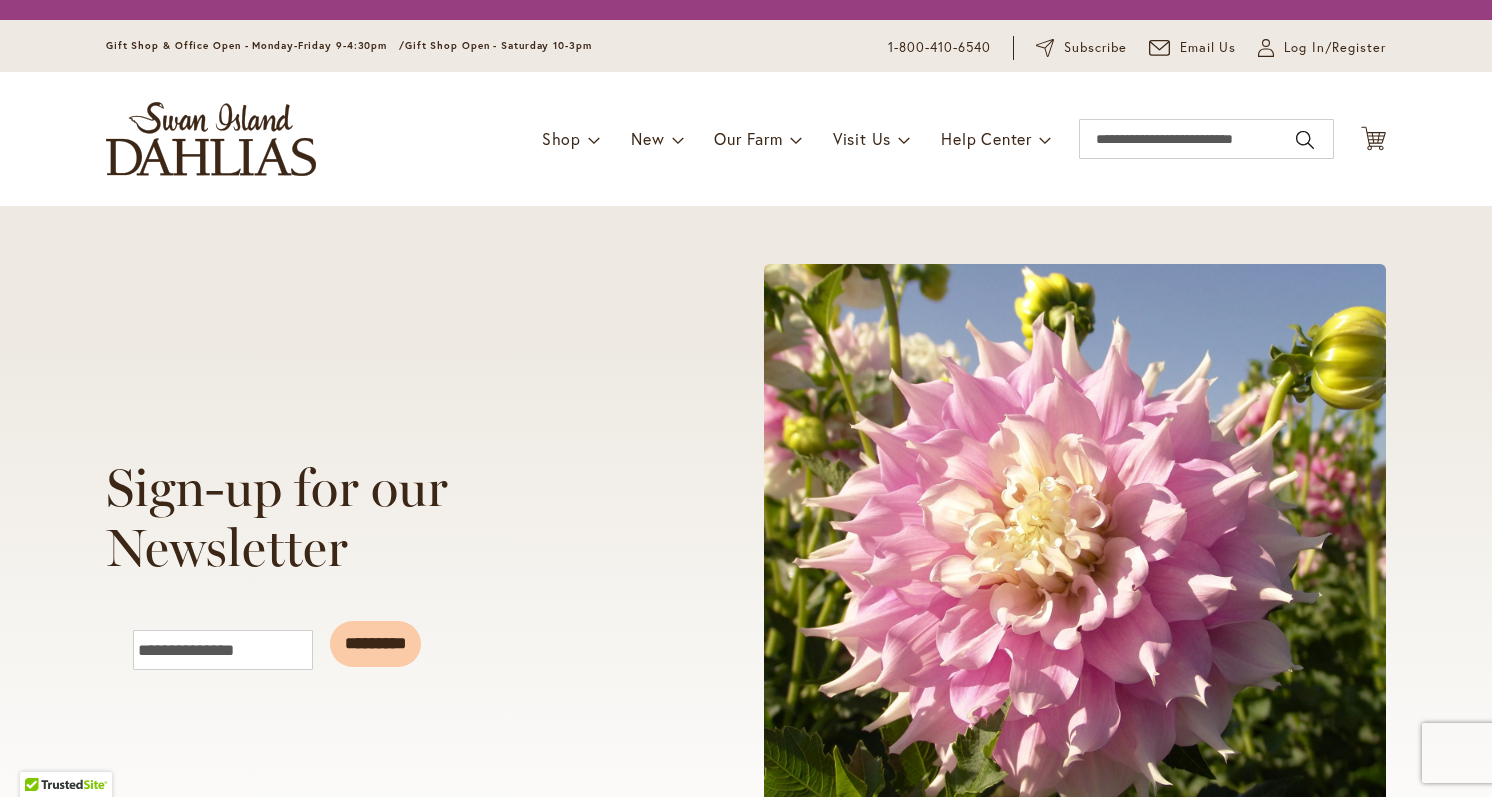 scroll, scrollTop: 0, scrollLeft: 0, axis: both 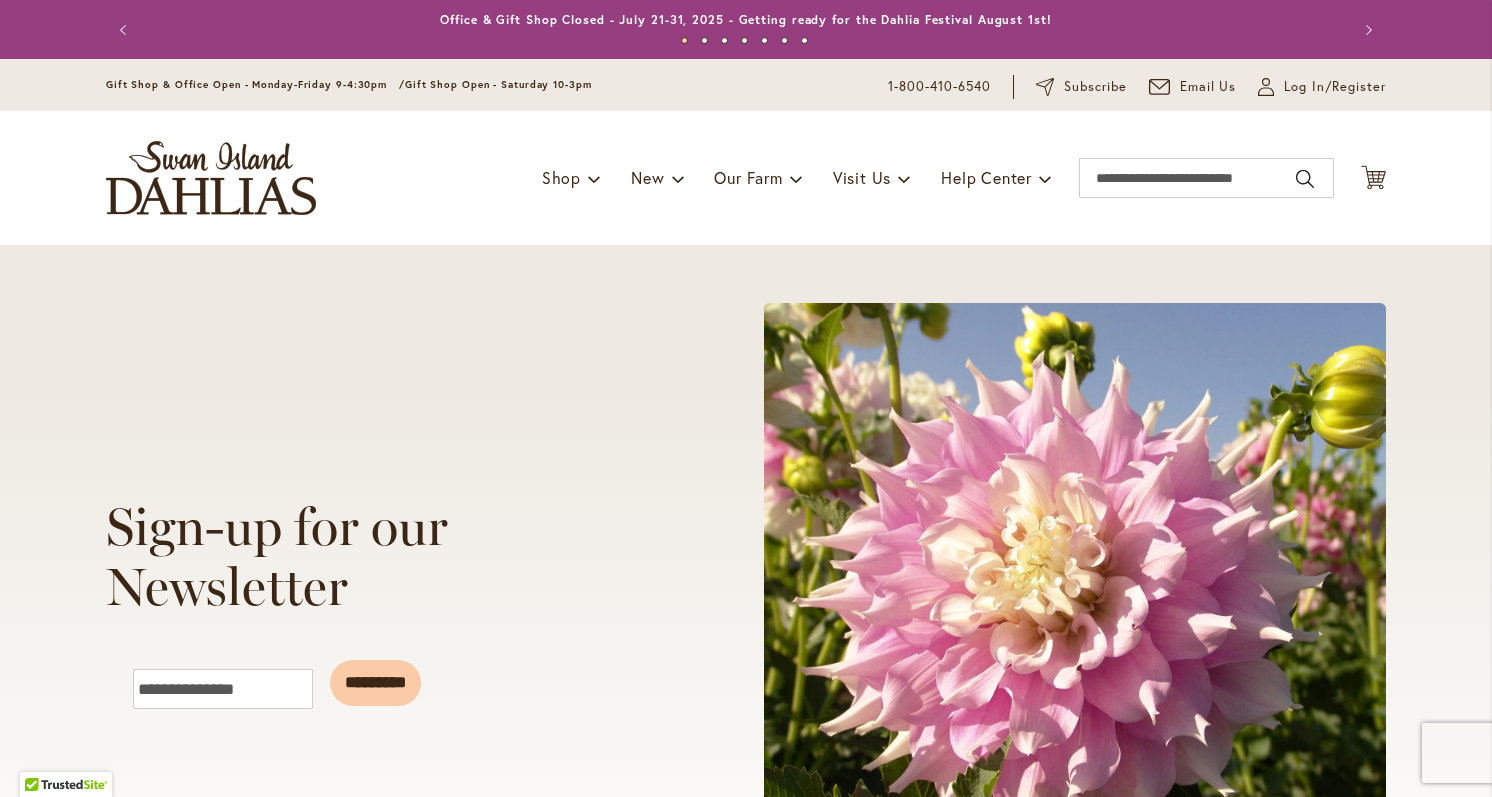 click on "Log In/Register" at bounding box center [1335, 87] 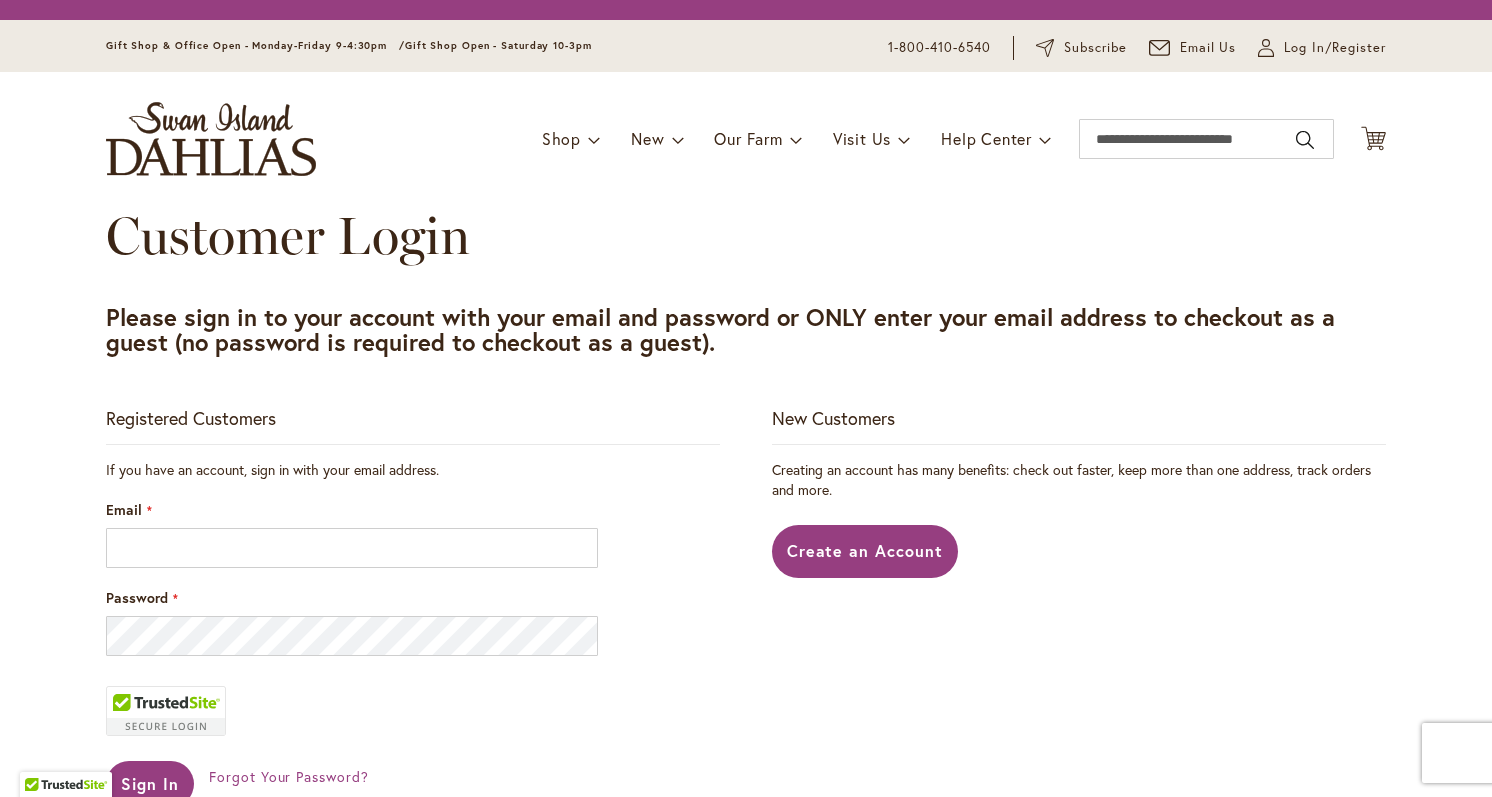 scroll, scrollTop: 0, scrollLeft: 0, axis: both 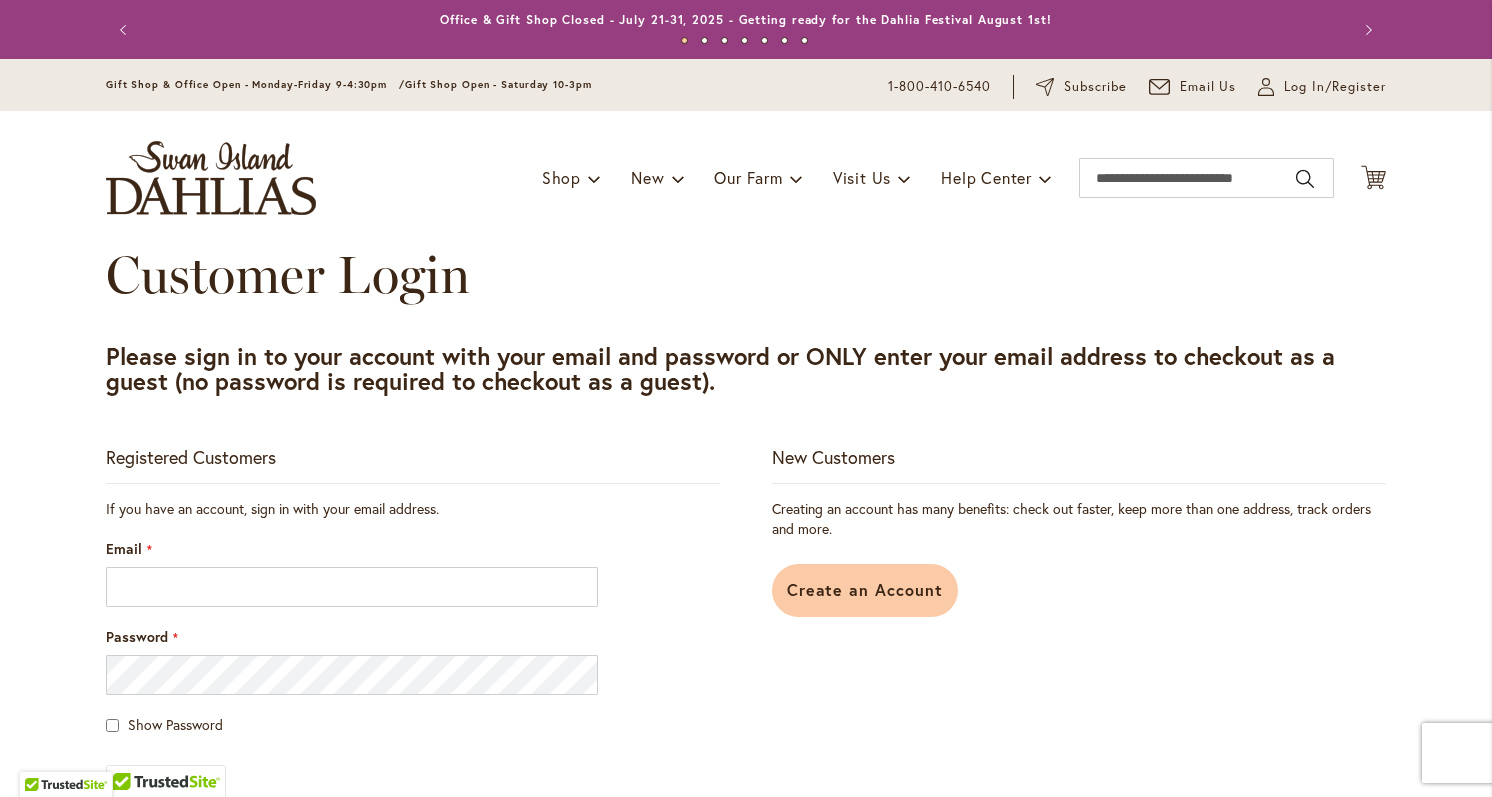 click on "Create an Account" at bounding box center [865, 590] 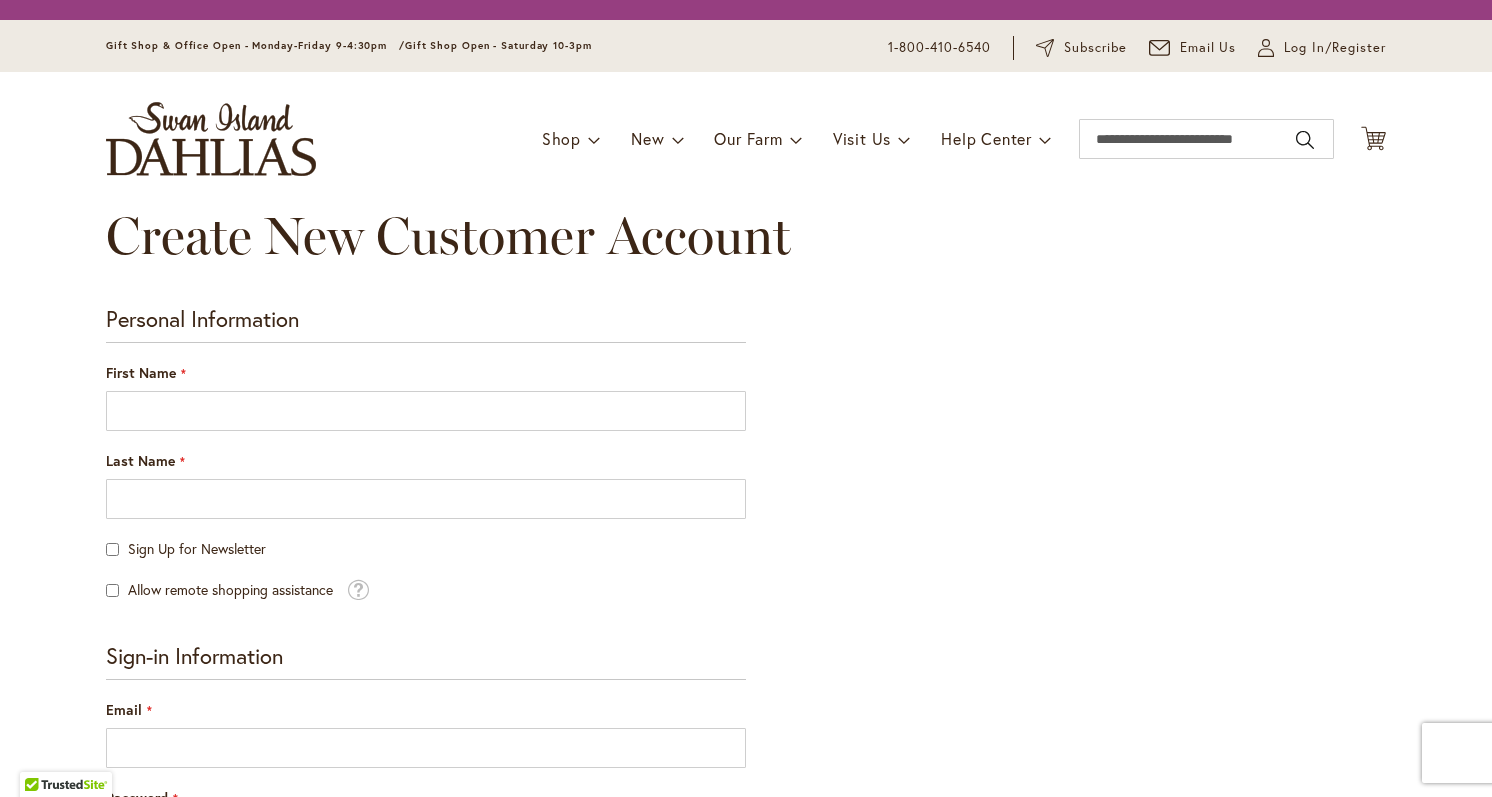 scroll, scrollTop: 0, scrollLeft: 0, axis: both 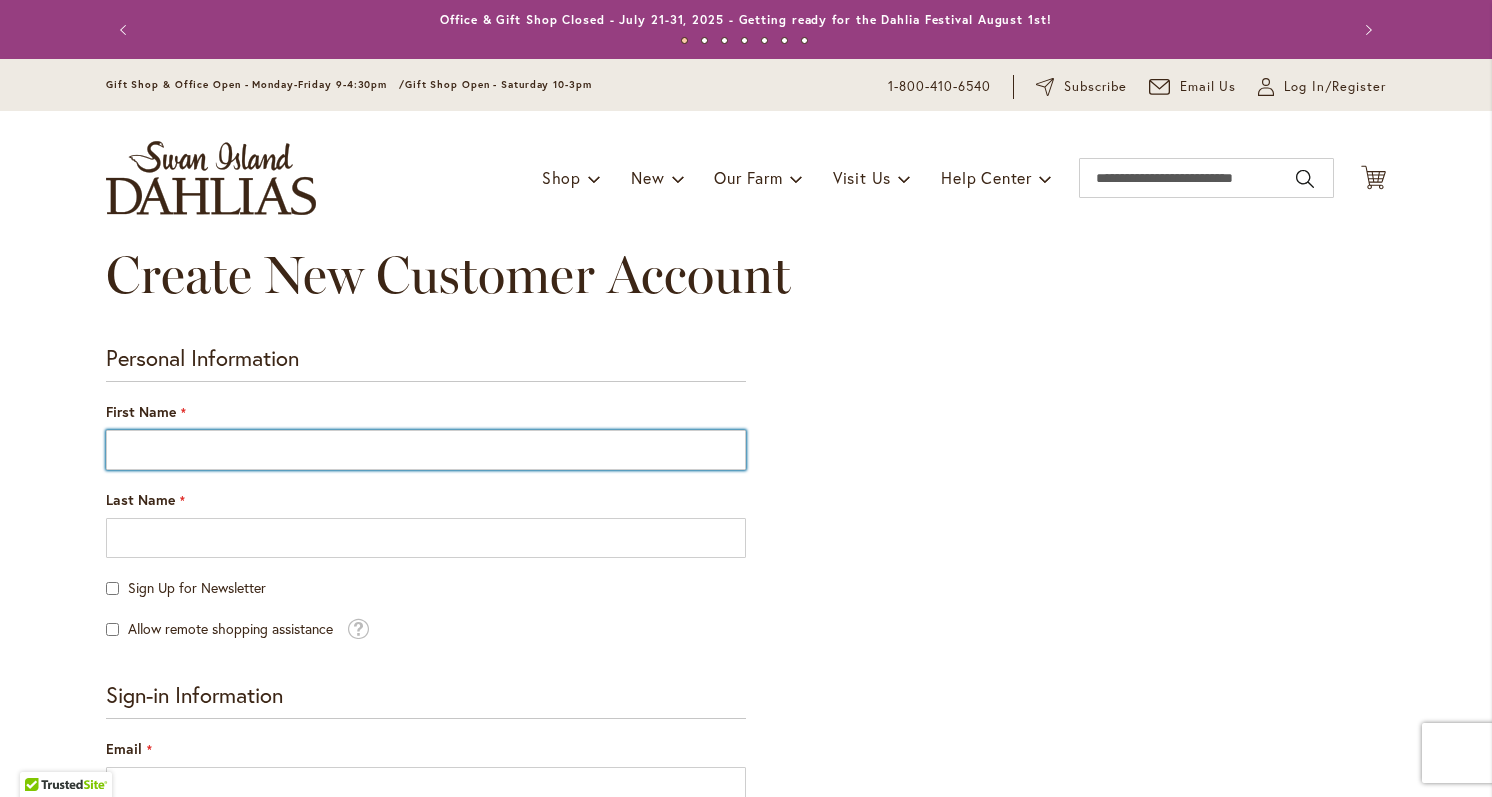 click on "First Name" at bounding box center [426, 450] 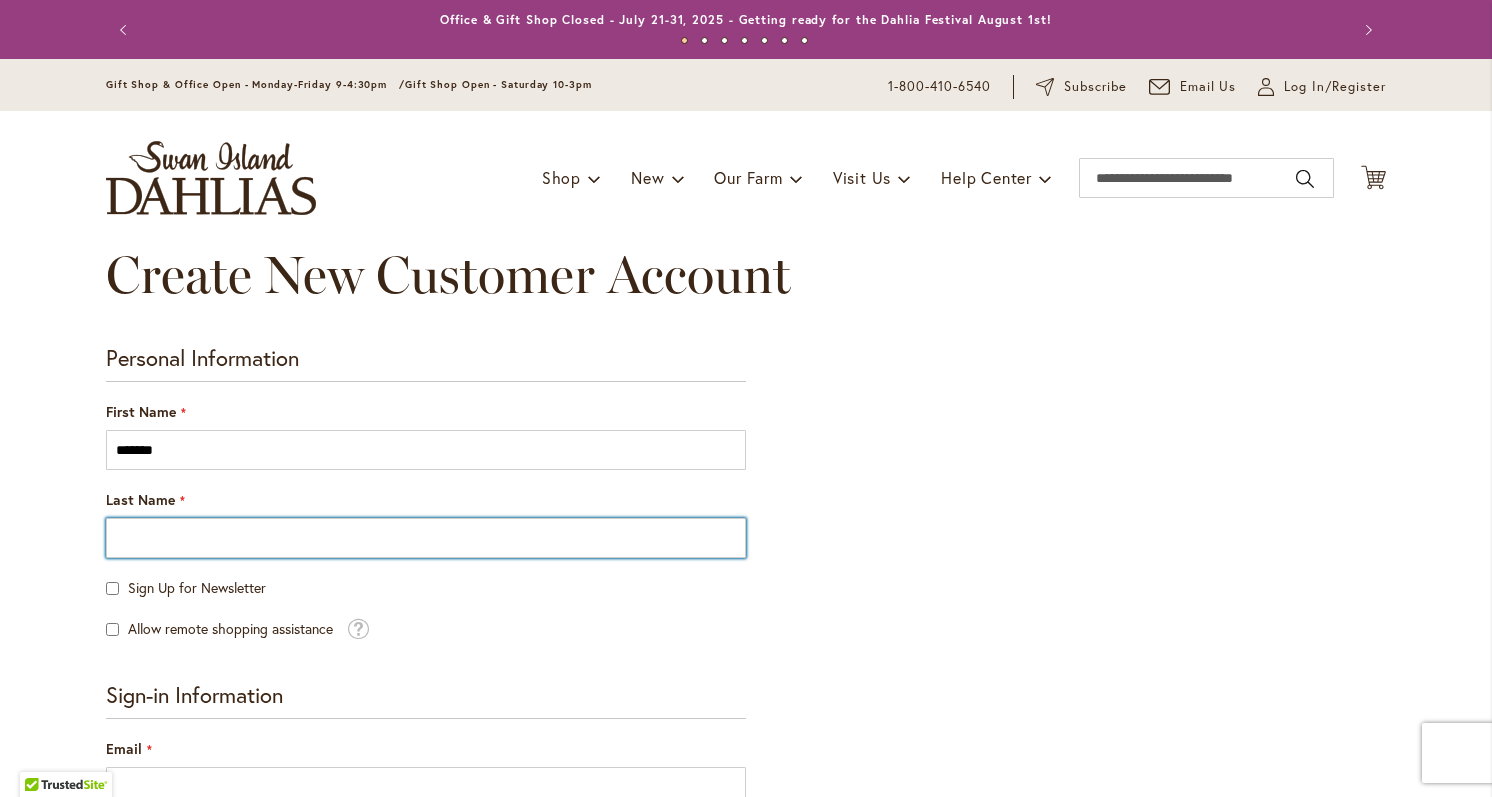 type on "*********" 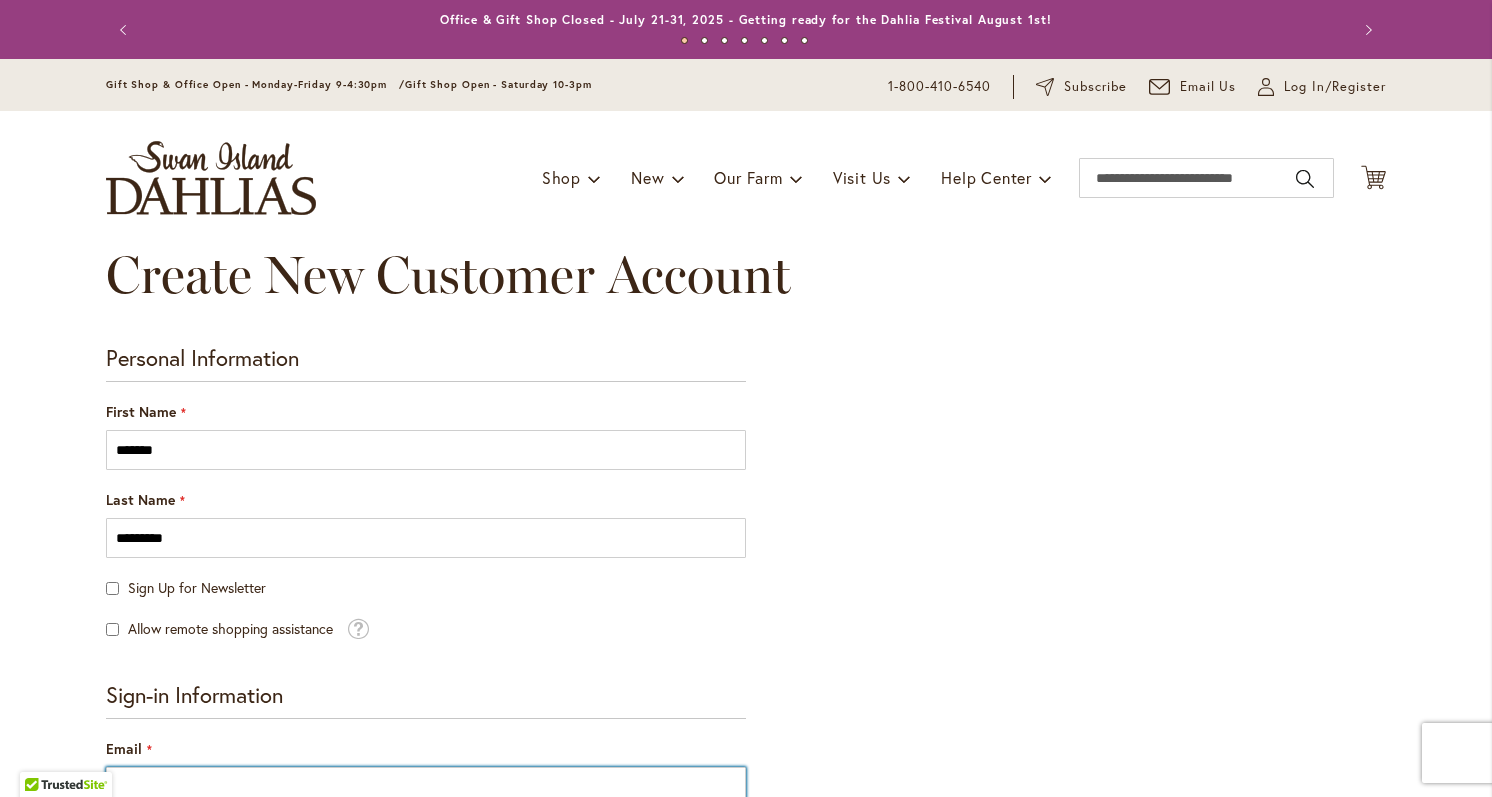 type on "**********" 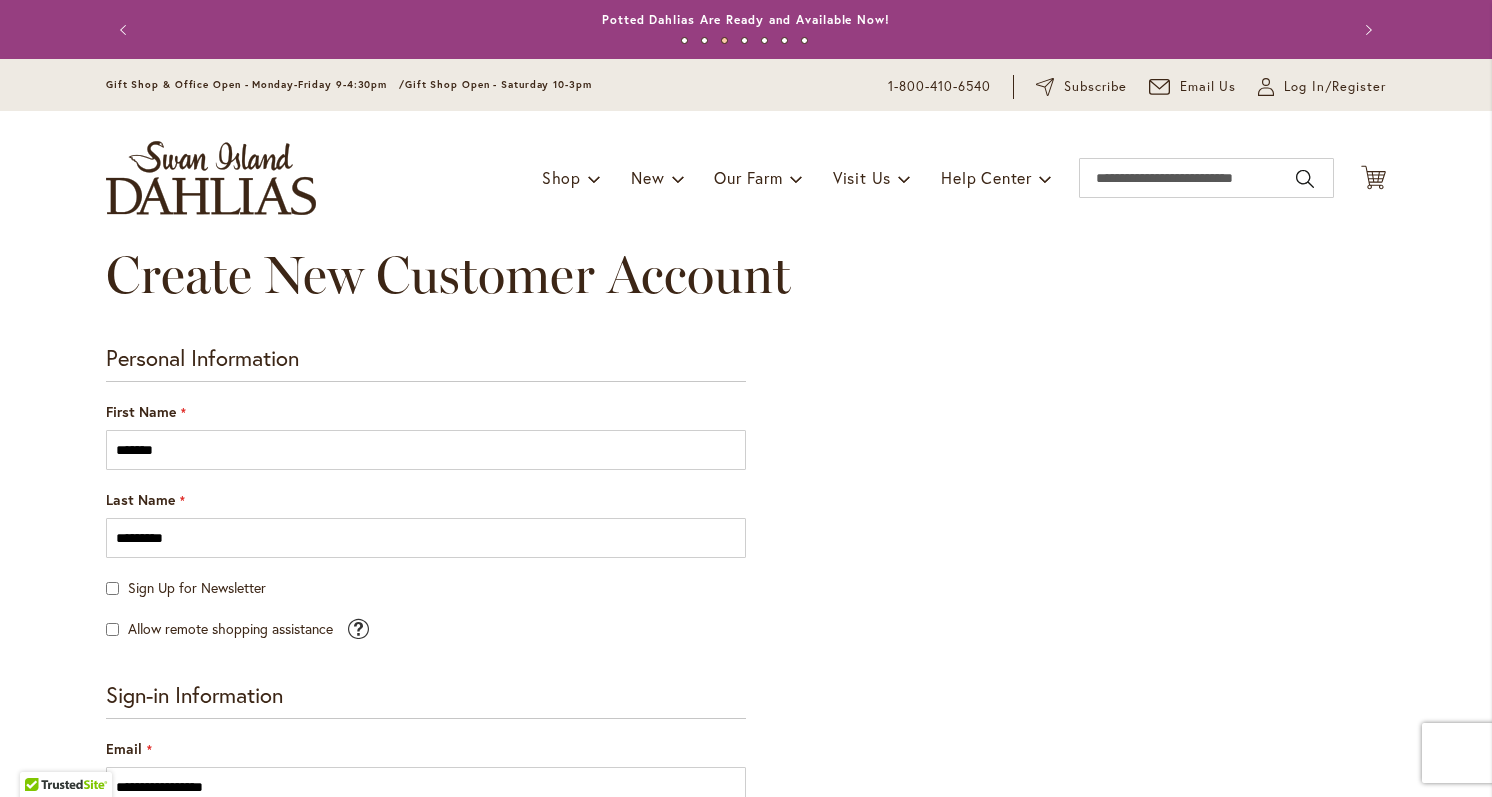 click at bounding box center (358, 626) 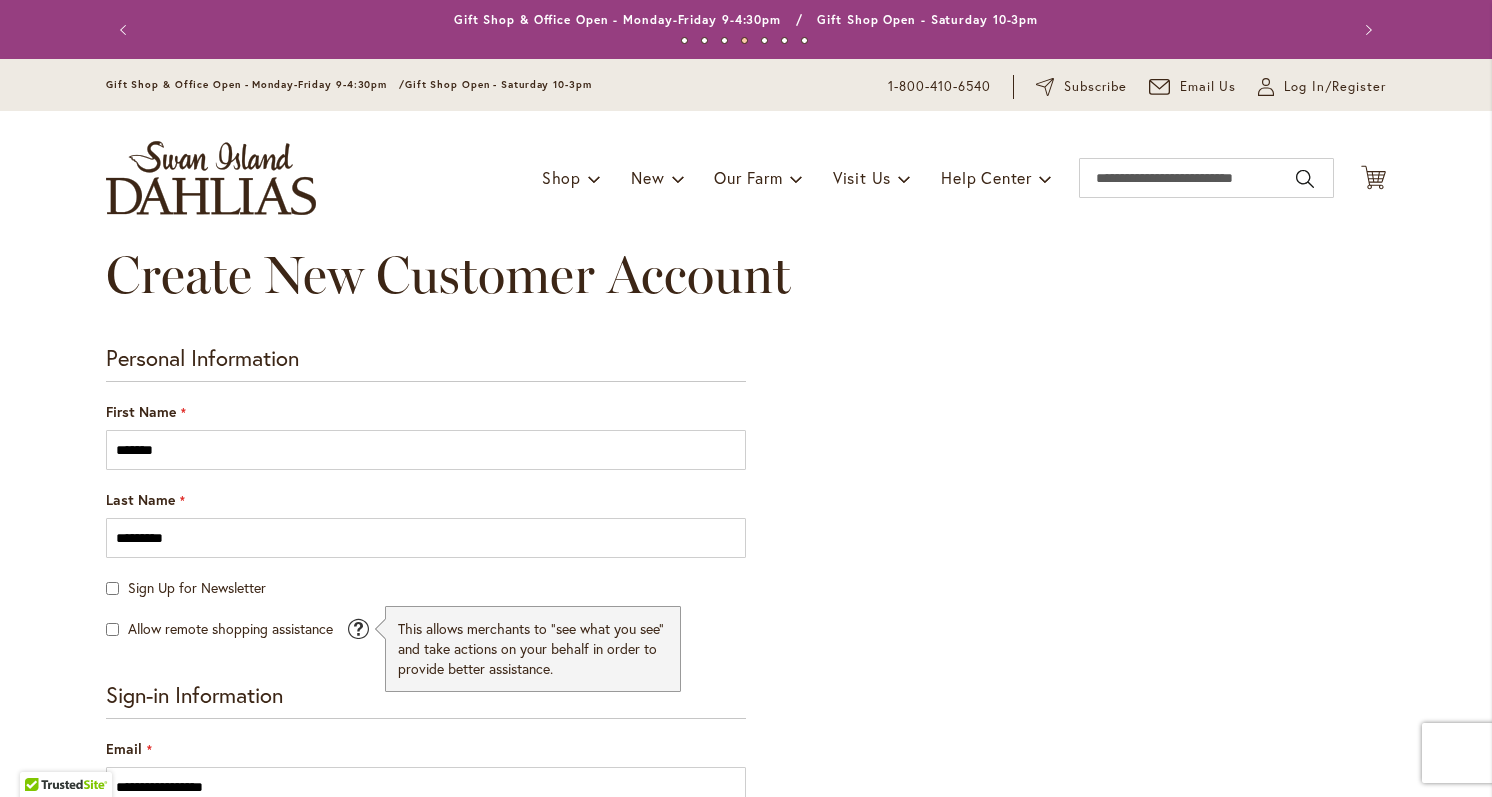 click on "Email
[EMAIL]" at bounding box center [426, 773] 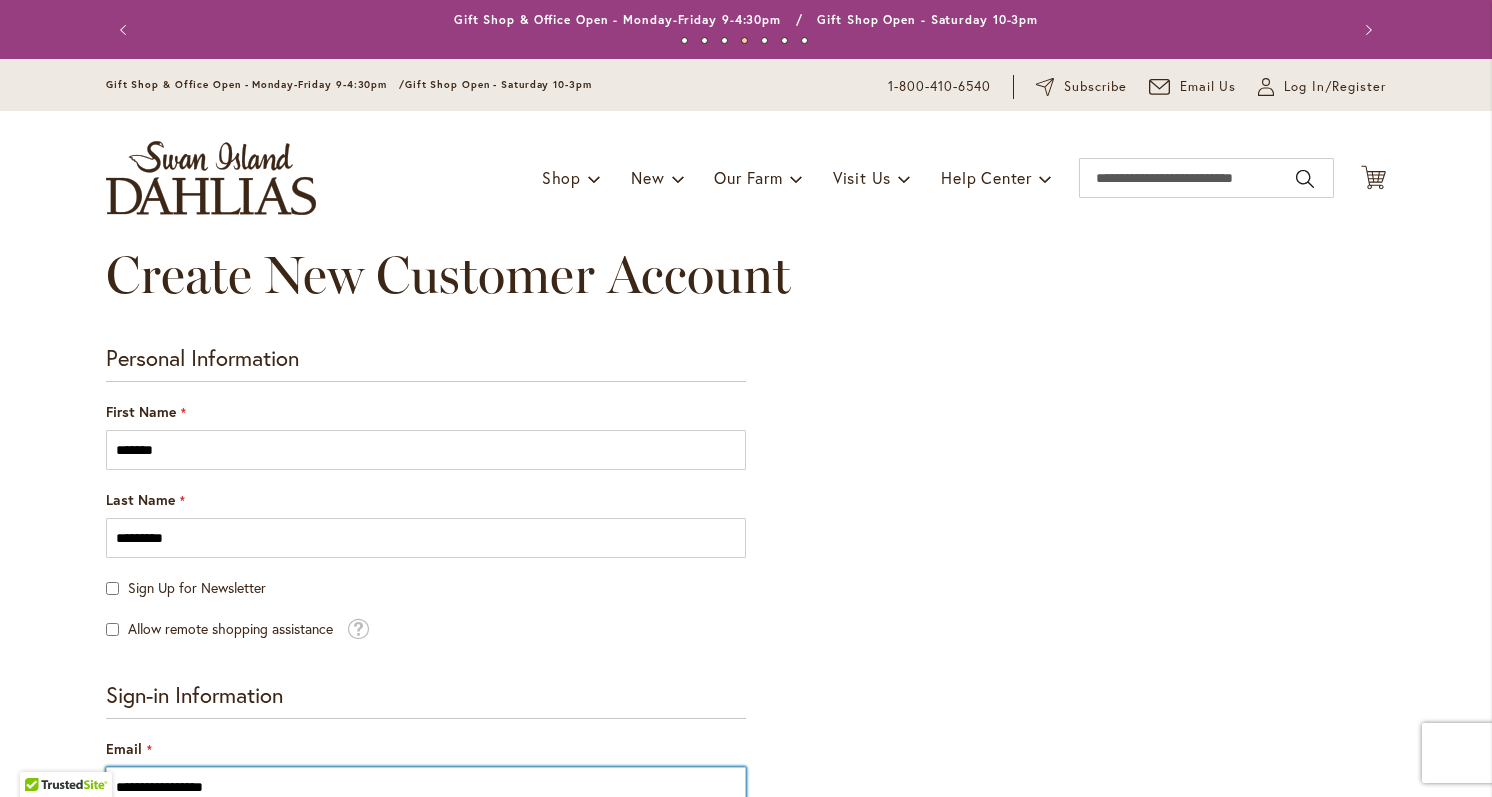click on "**********" at bounding box center (426, 787) 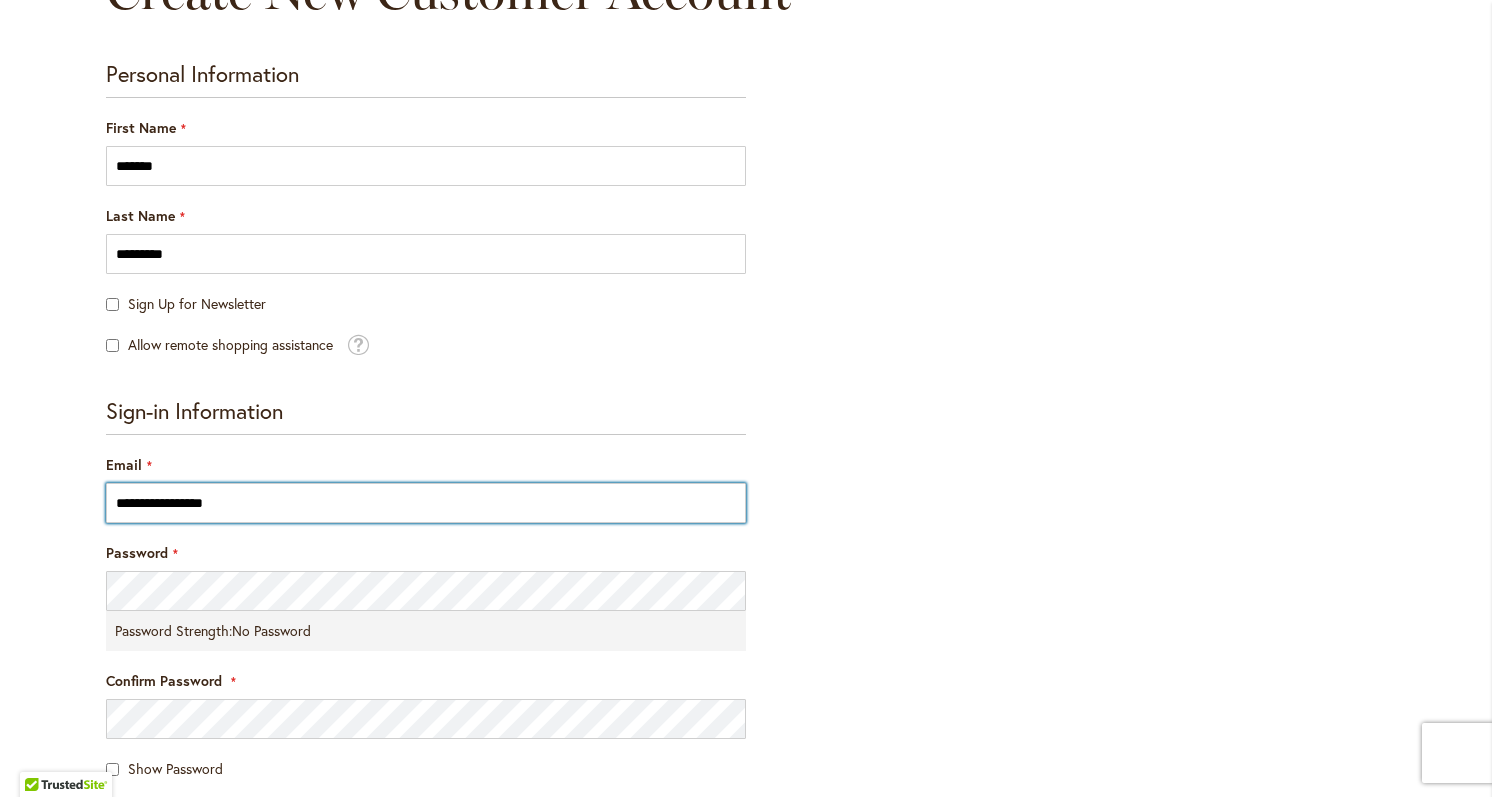 scroll, scrollTop: 411, scrollLeft: 0, axis: vertical 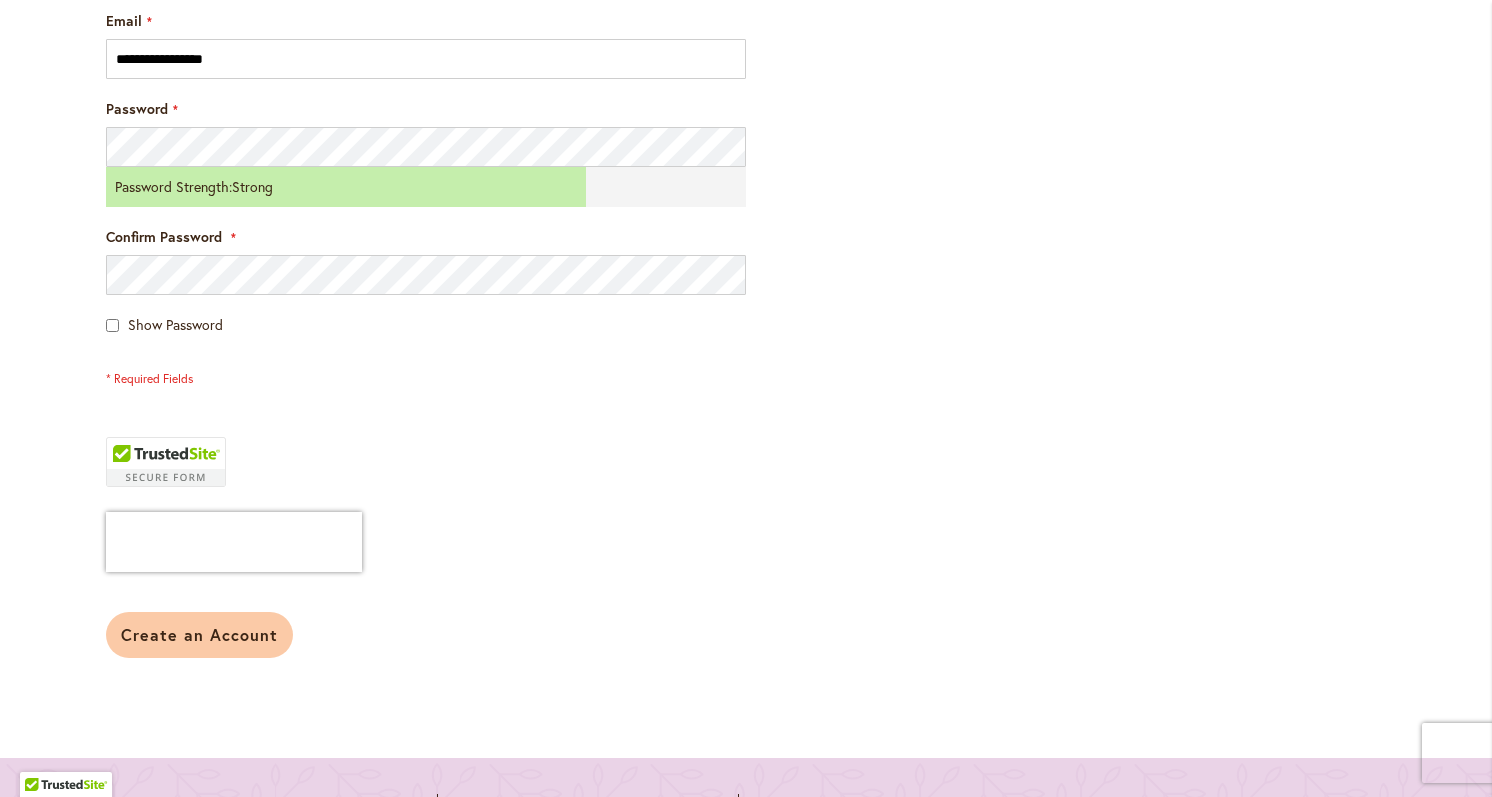 click on "Create an Account" at bounding box center (199, 634) 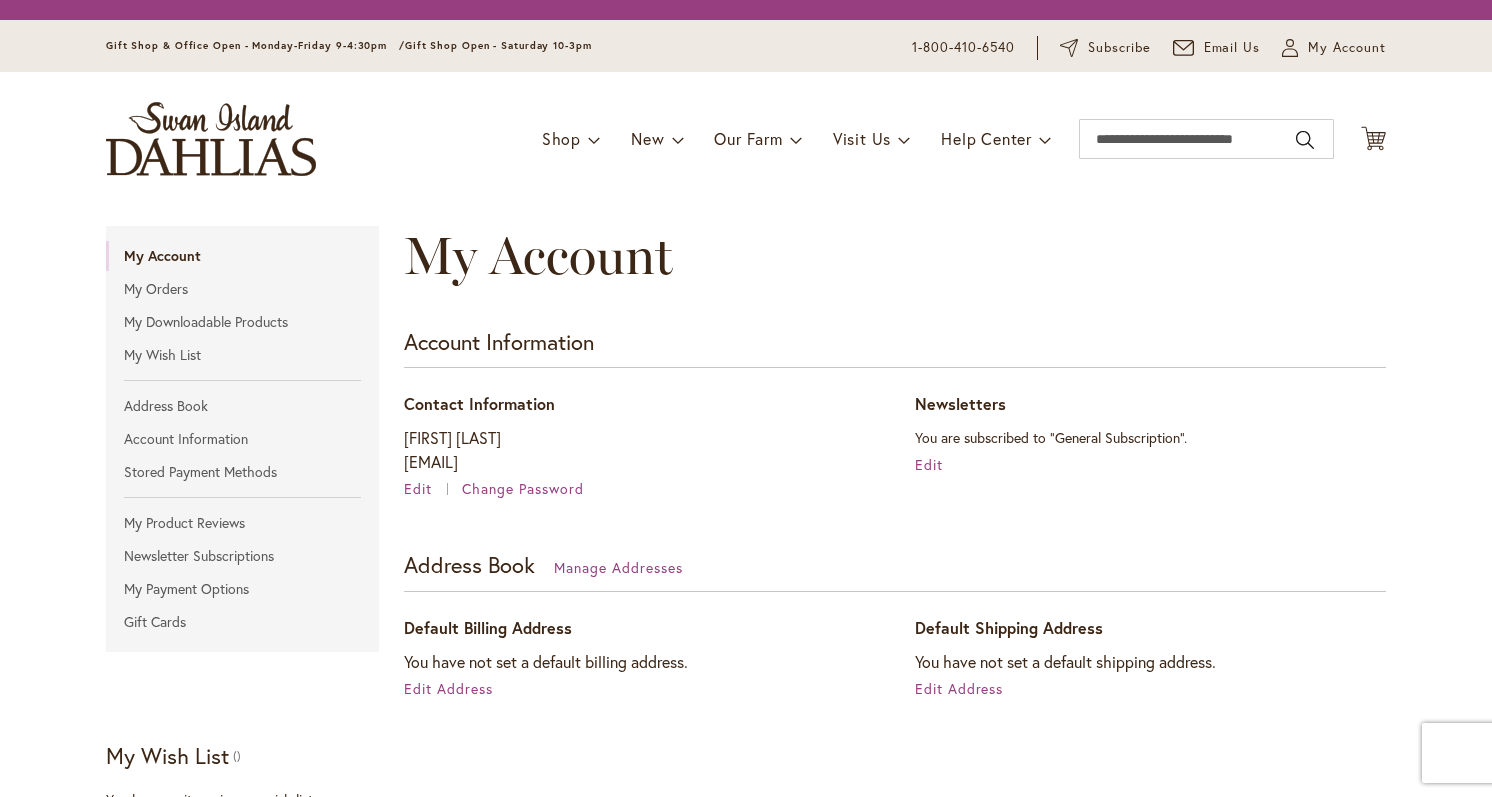 scroll, scrollTop: 0, scrollLeft: 0, axis: both 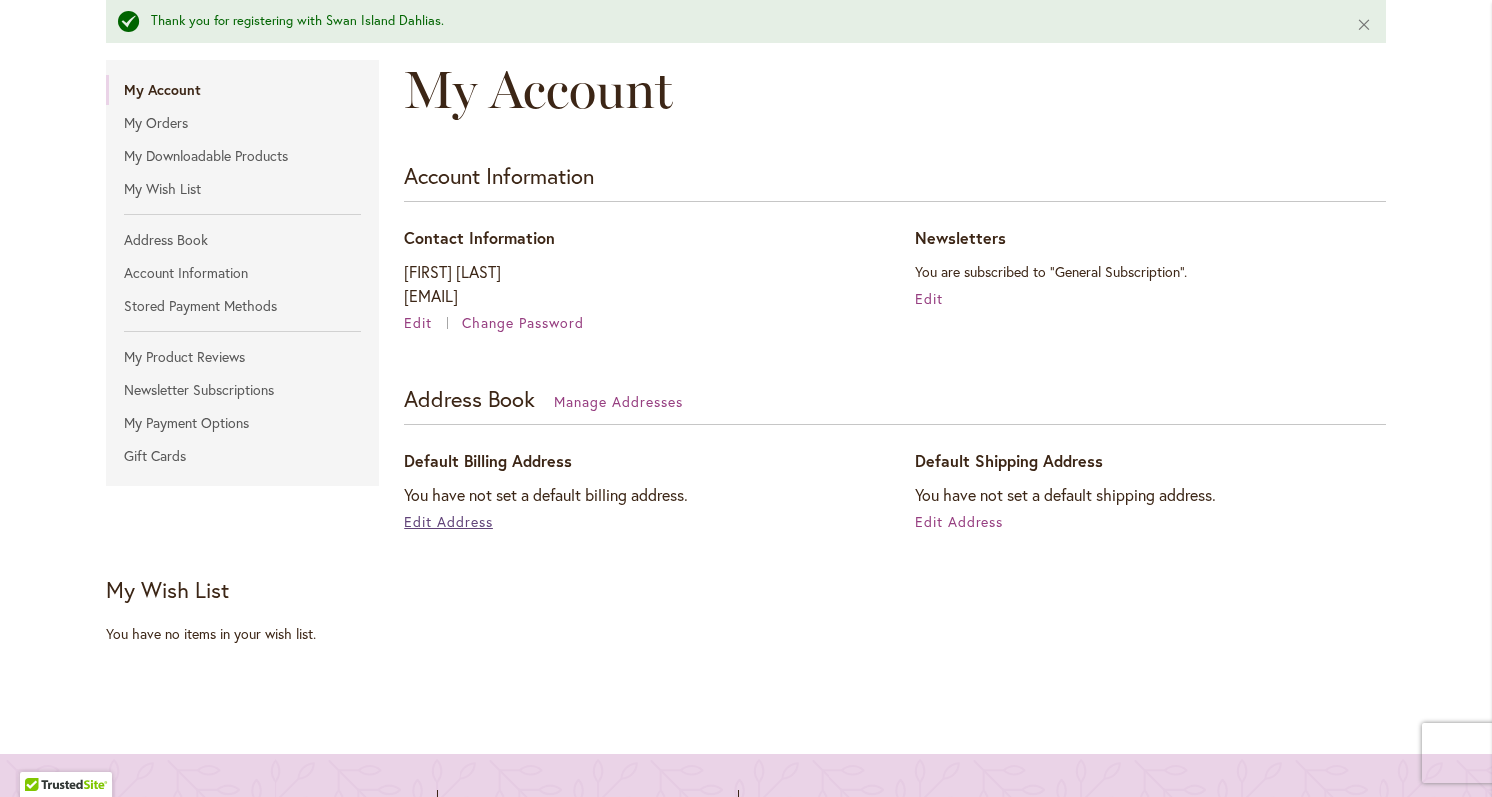 click on "Edit Address" at bounding box center [448, 521] 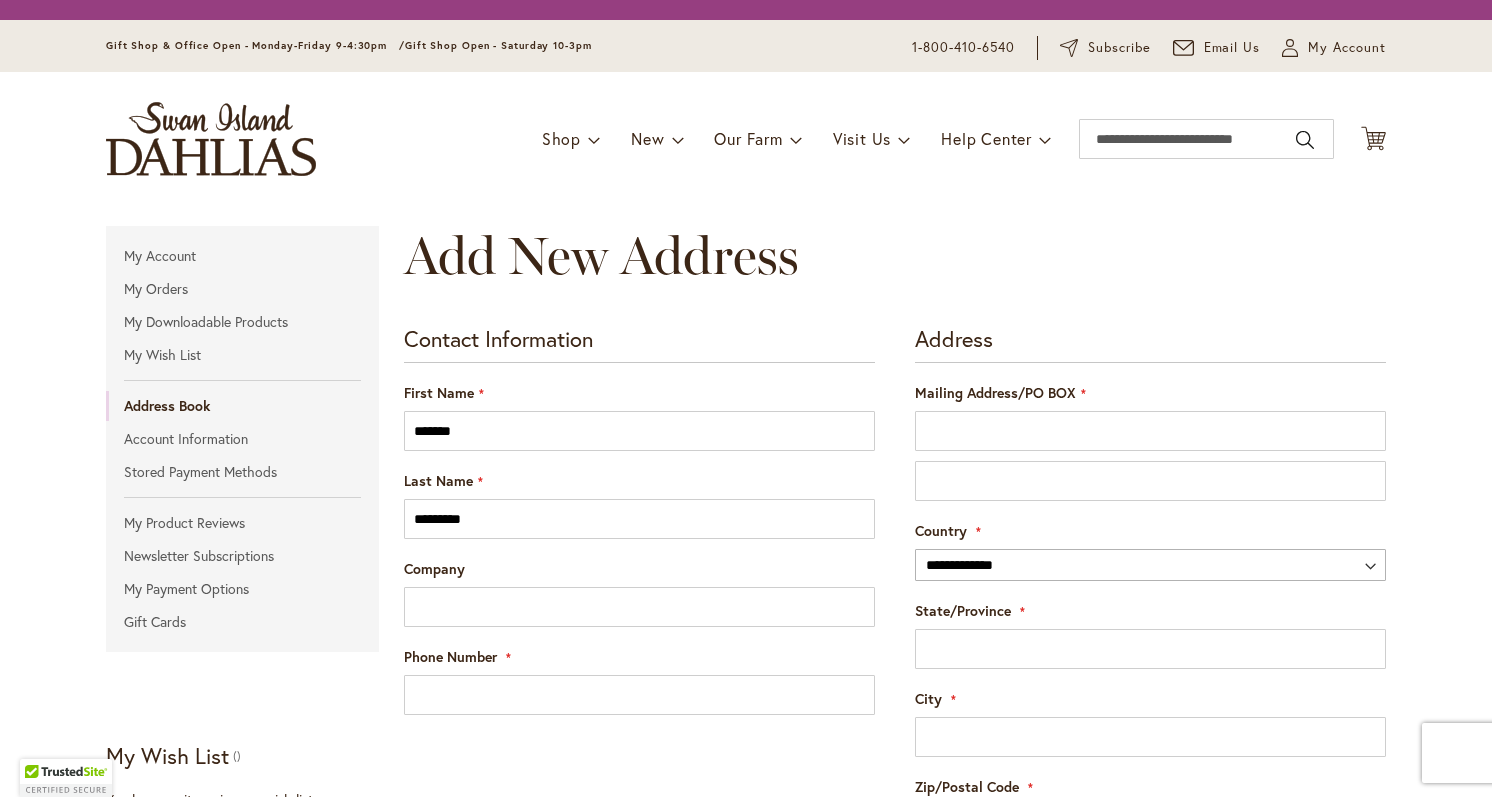 scroll, scrollTop: 0, scrollLeft: 0, axis: both 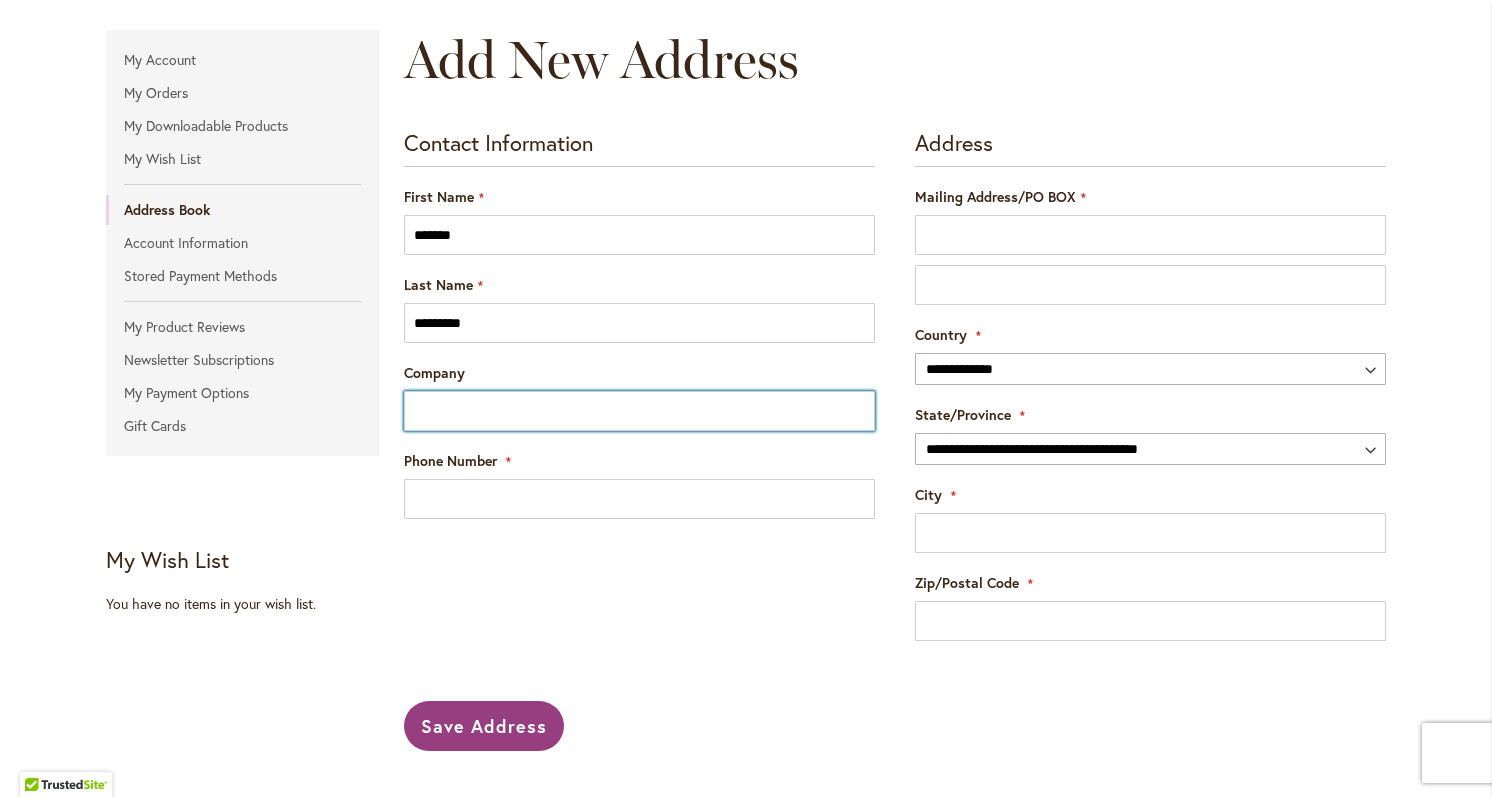 click on "Company" at bounding box center [639, 411] 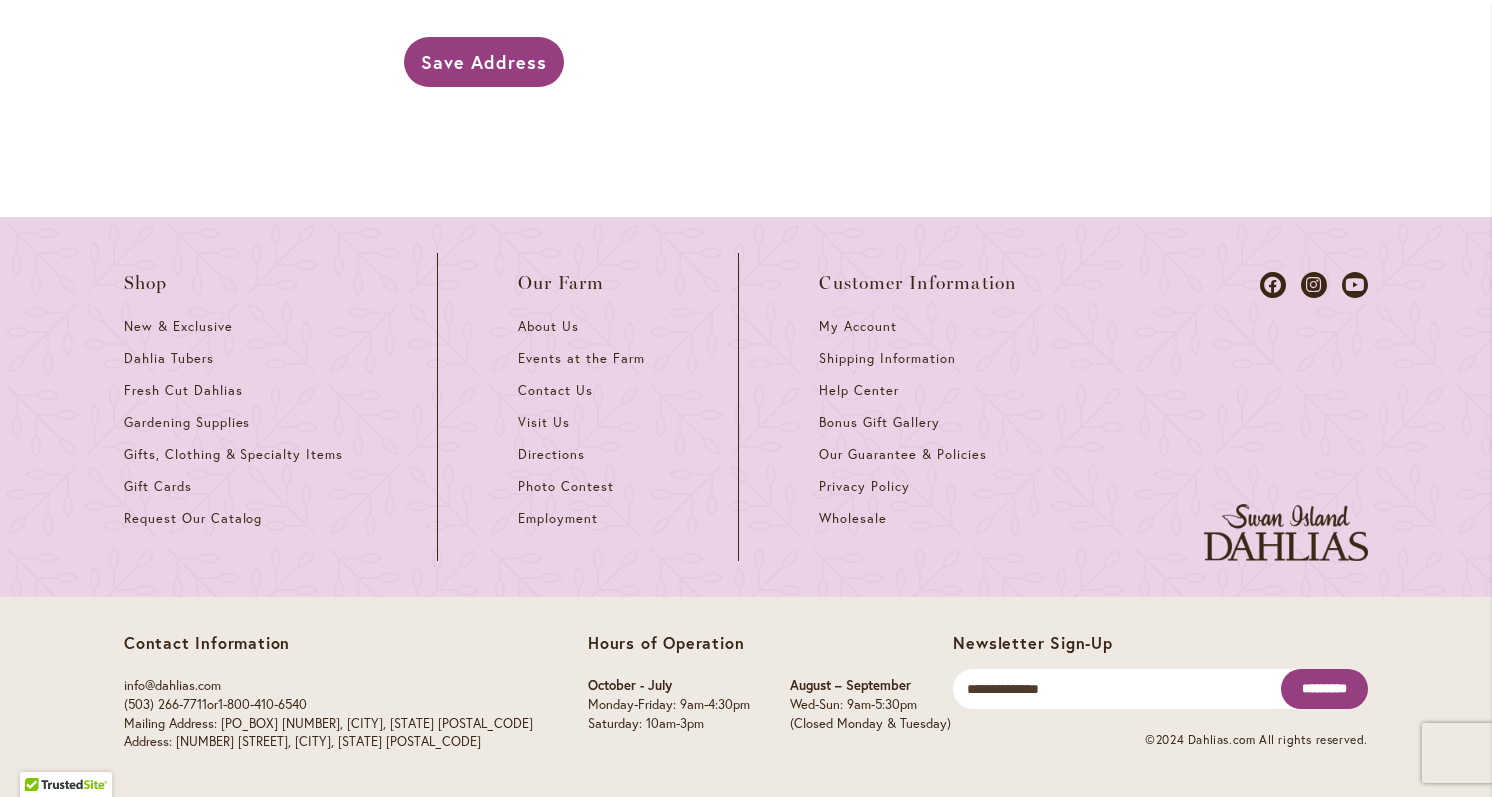 type on "*" 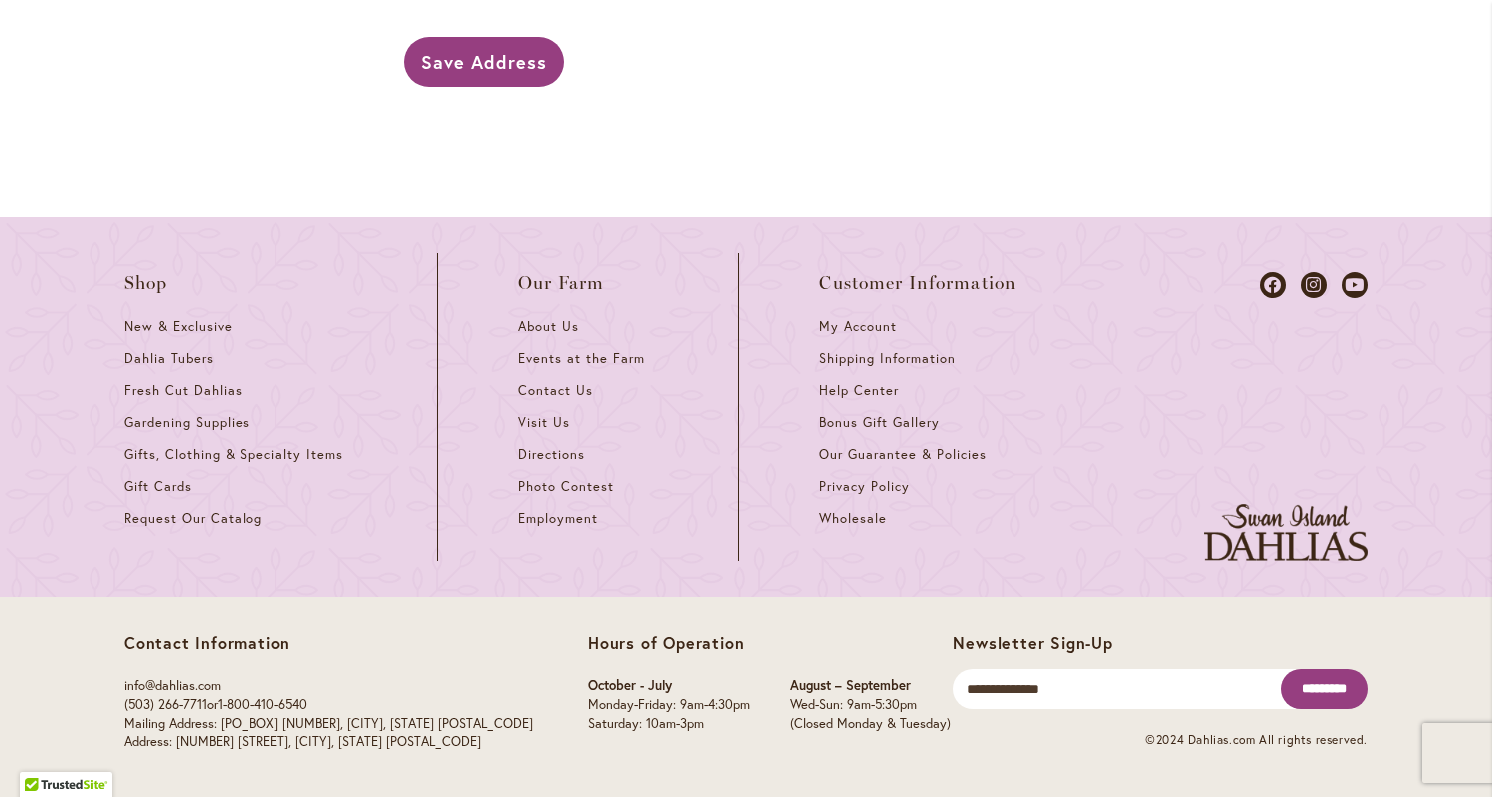 click on "Save Address" at bounding box center (484, 62) 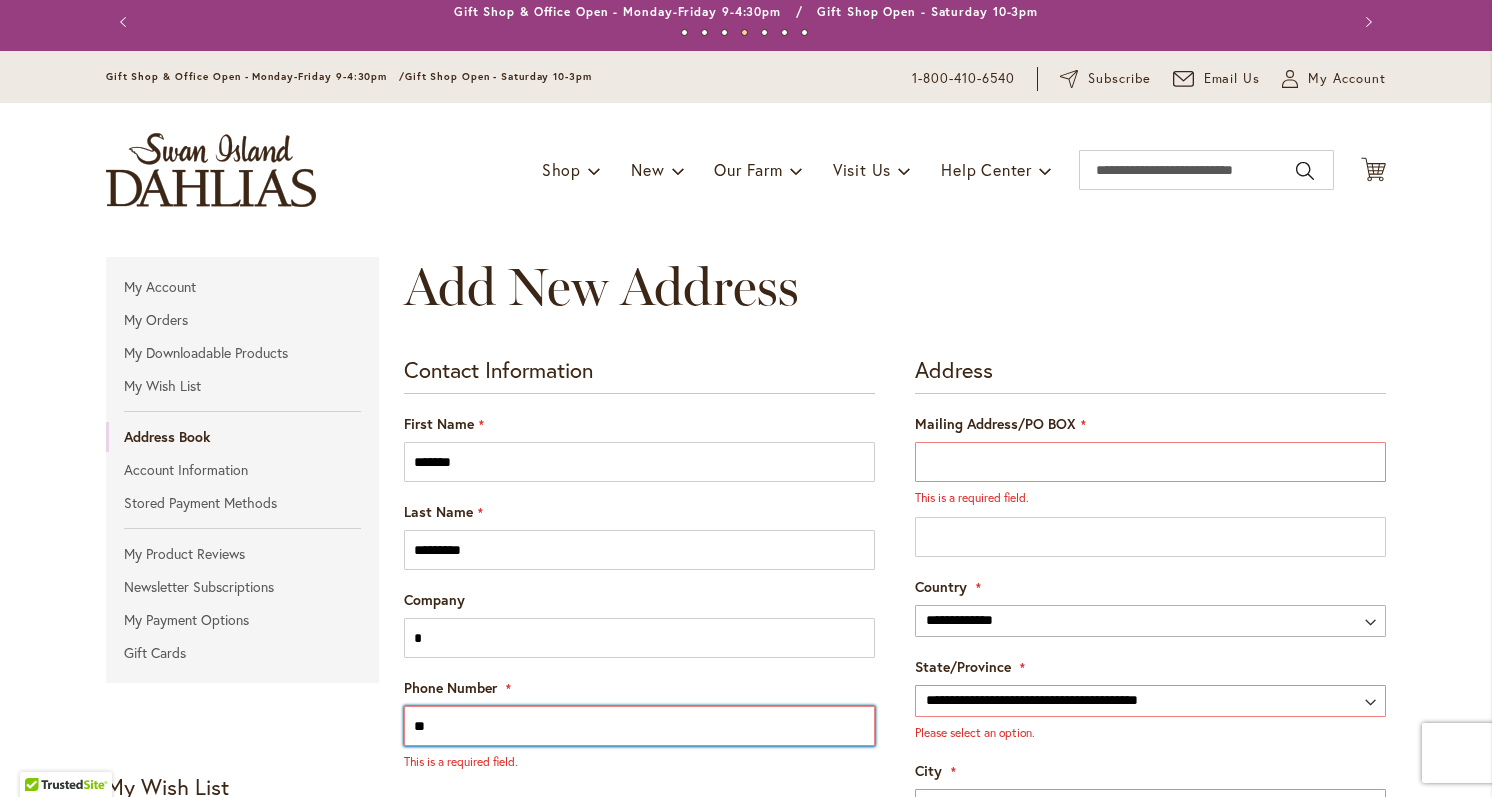 scroll, scrollTop: 0, scrollLeft: 0, axis: both 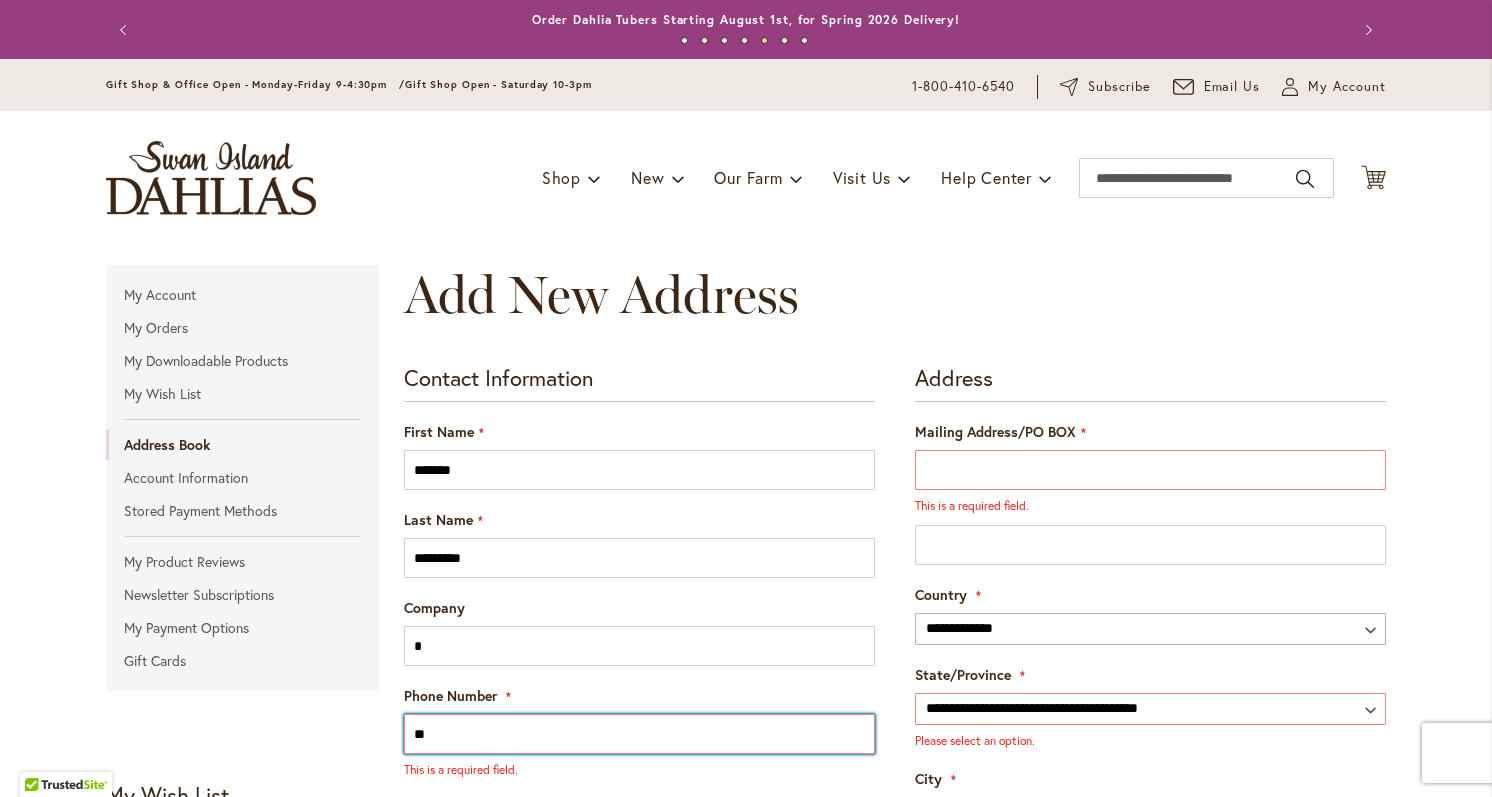 type on "**" 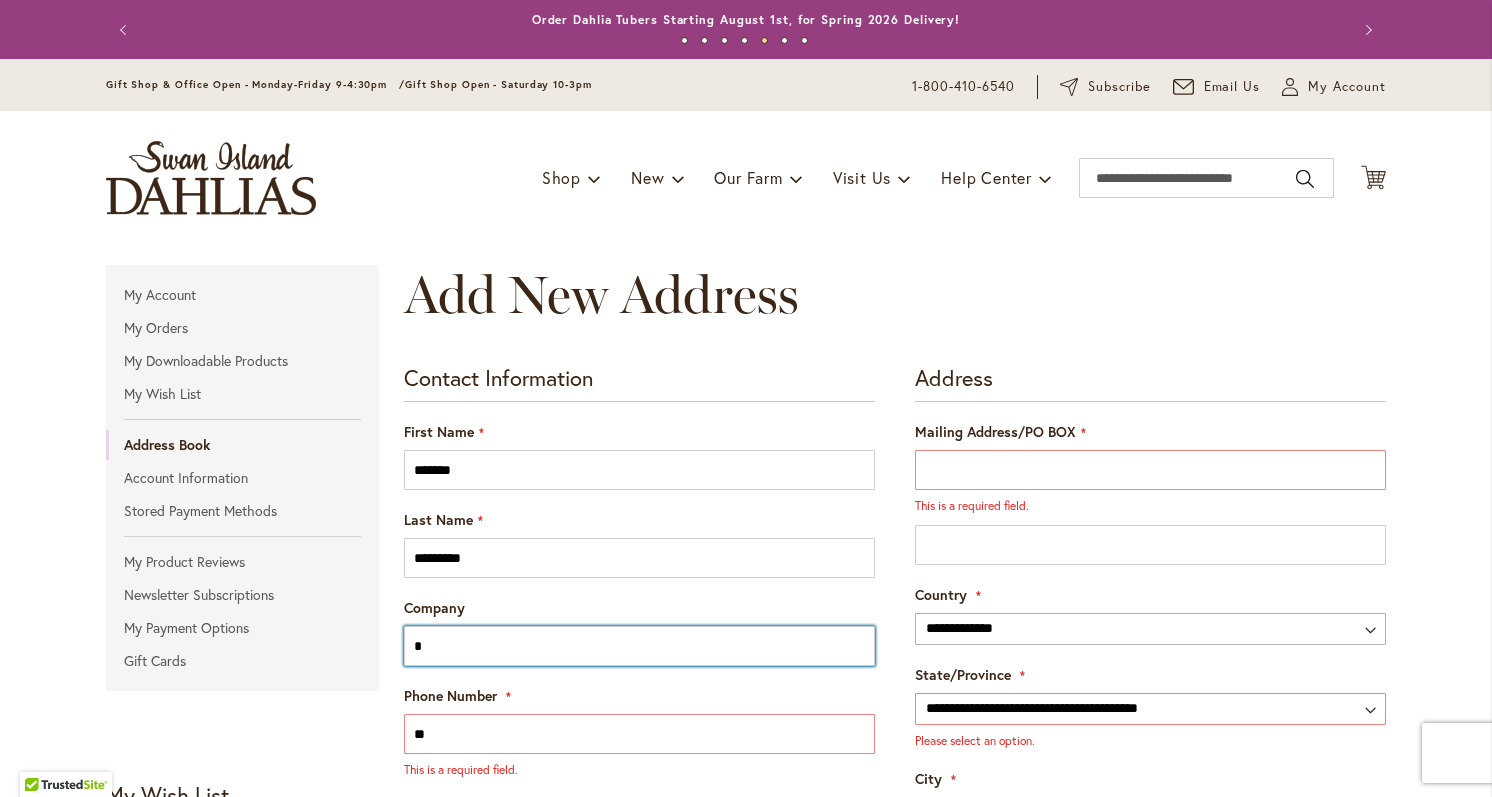 click on "*" at bounding box center [639, 646] 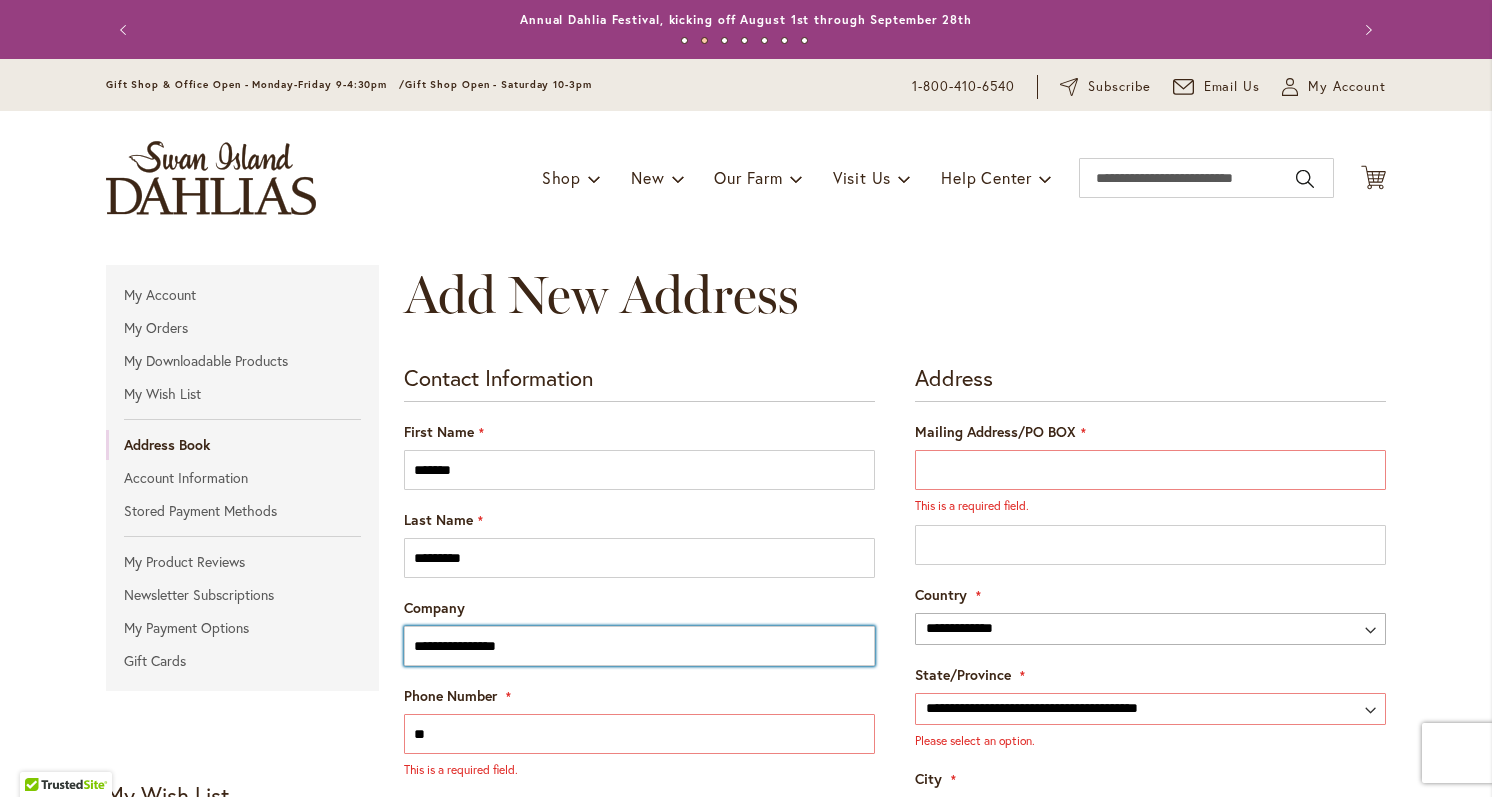 type on "**********" 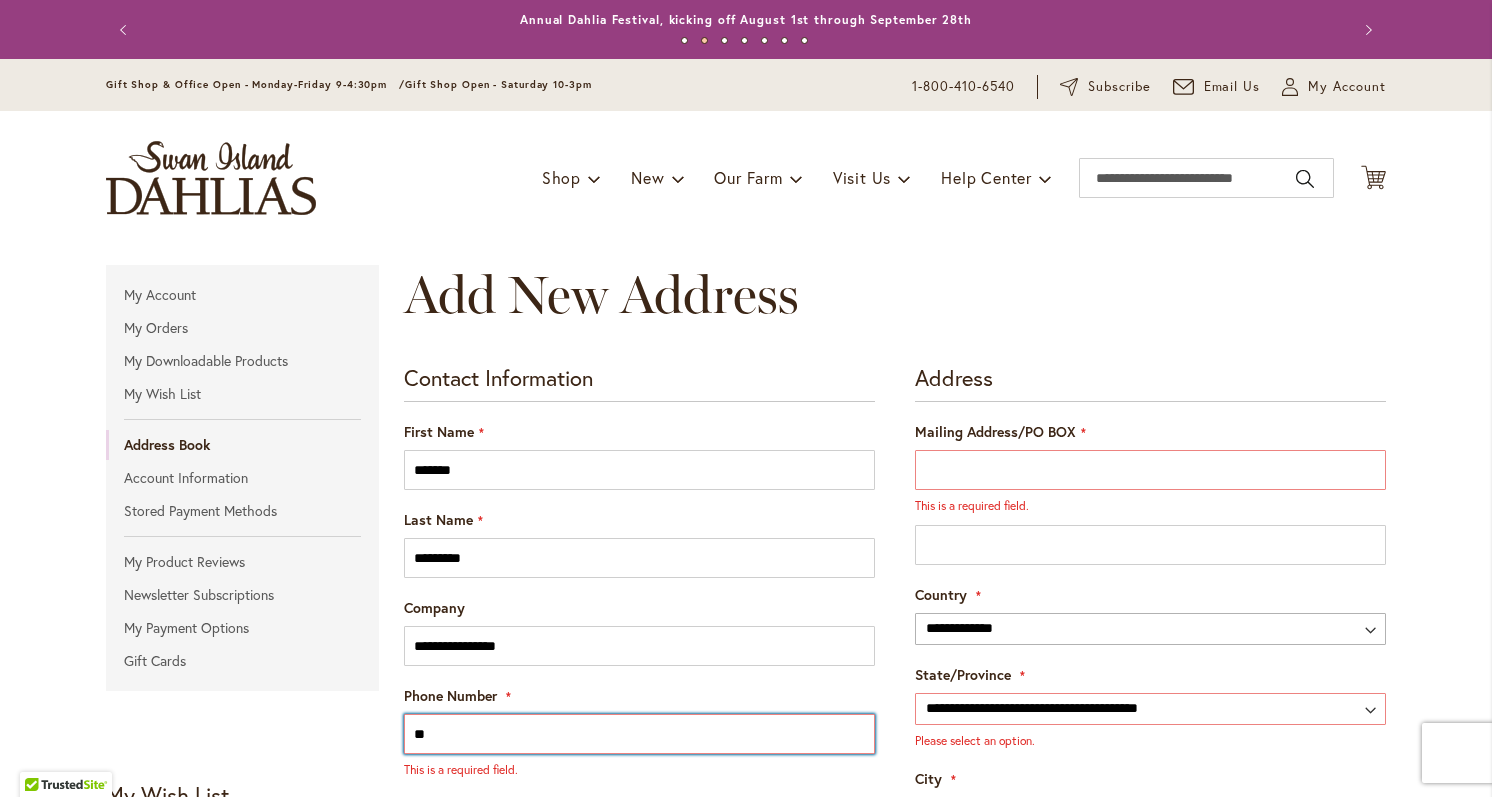 click on "**" at bounding box center (639, 734) 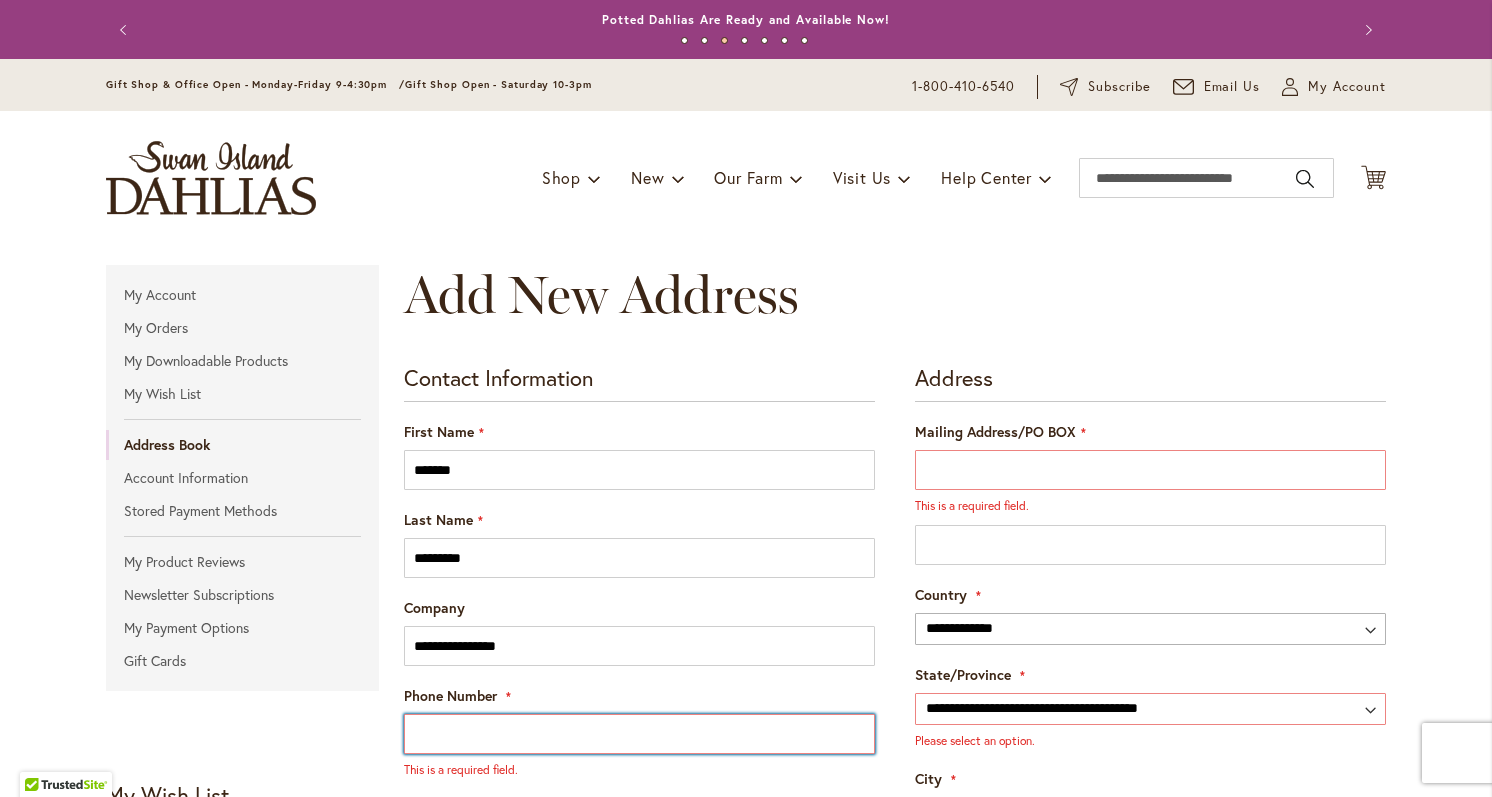click on "Phone Number" at bounding box center (639, 734) 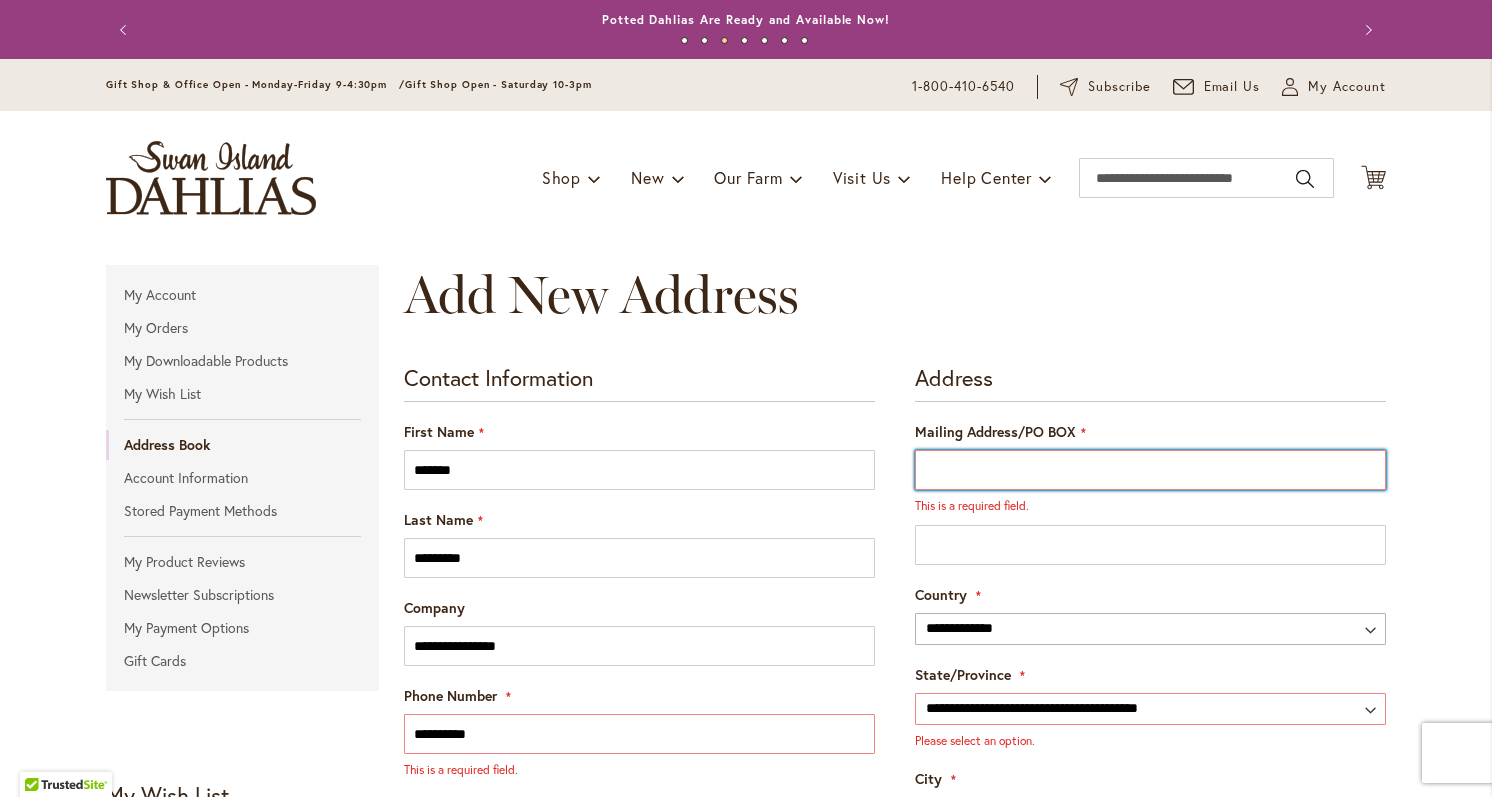 type on "**********" 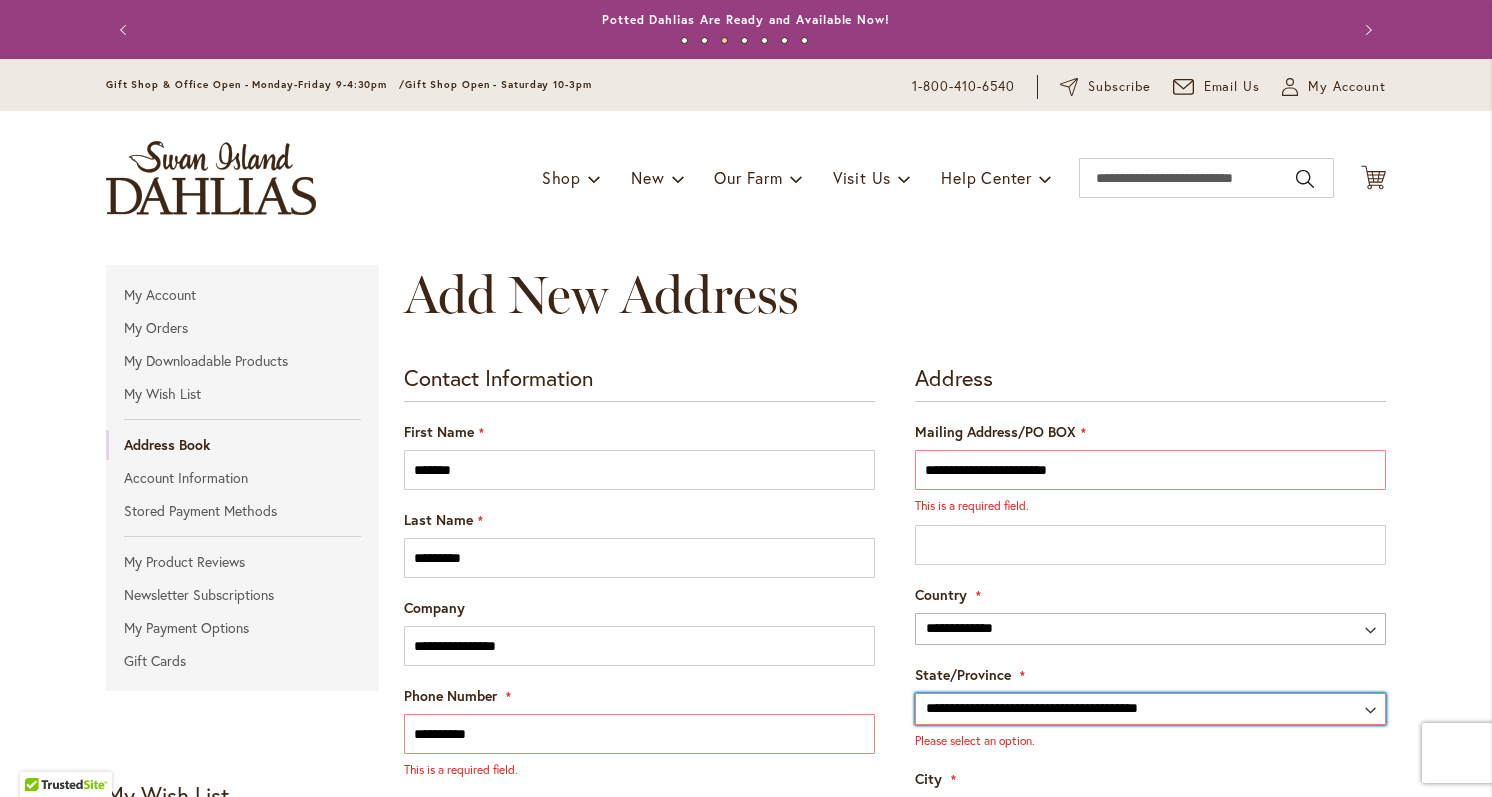 select on "**" 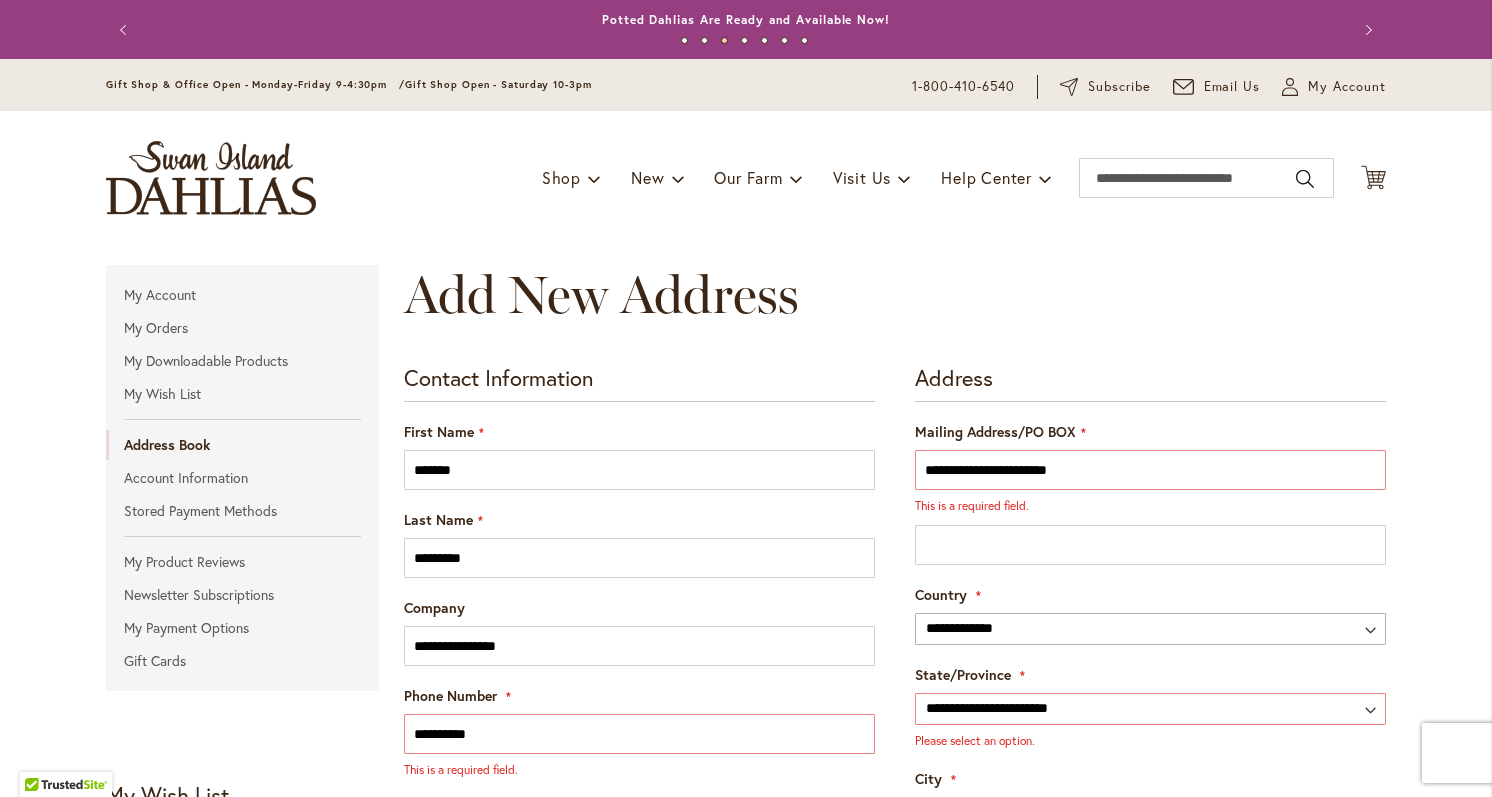 type on "*****" 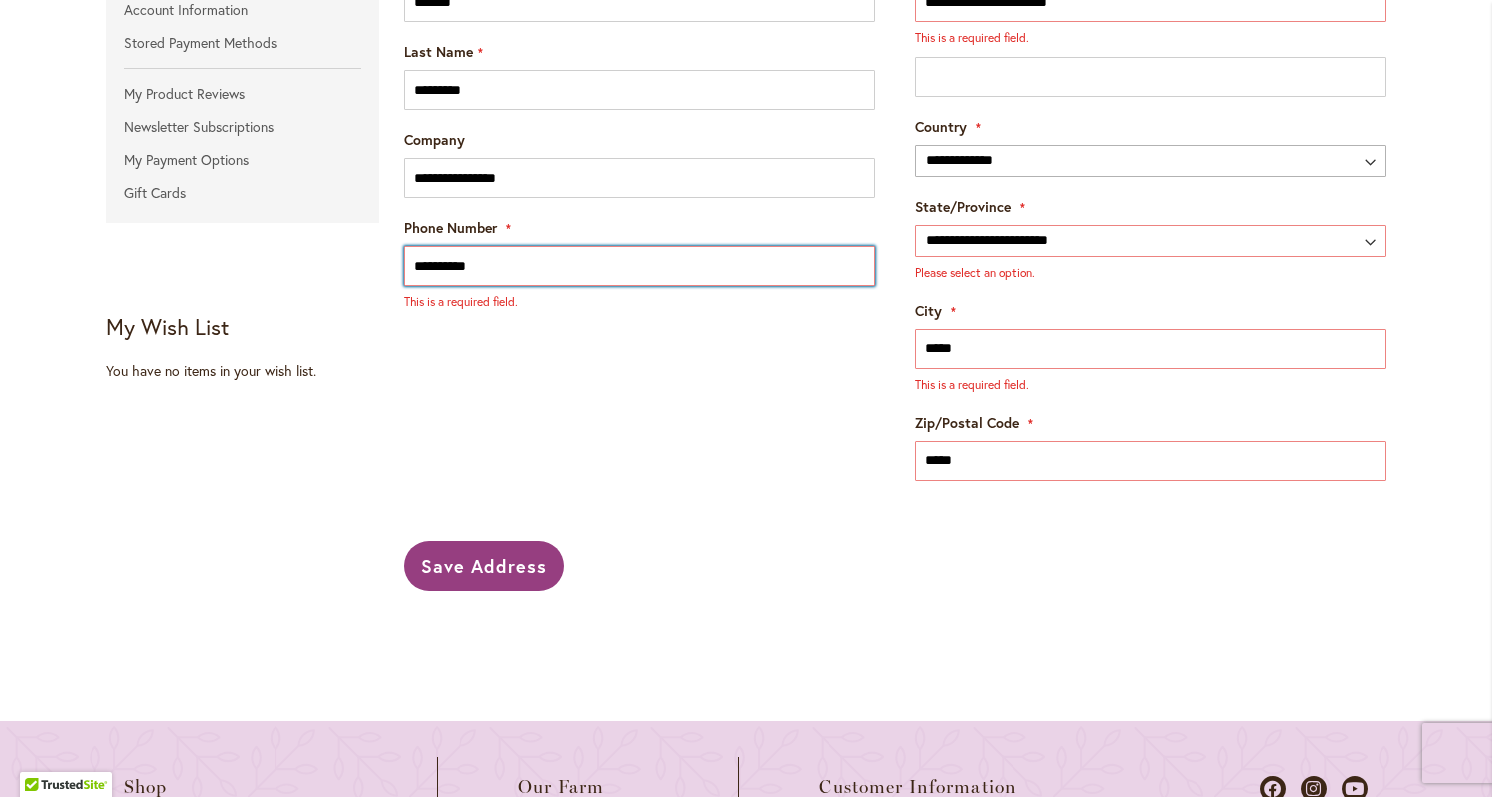 scroll, scrollTop: 474, scrollLeft: 0, axis: vertical 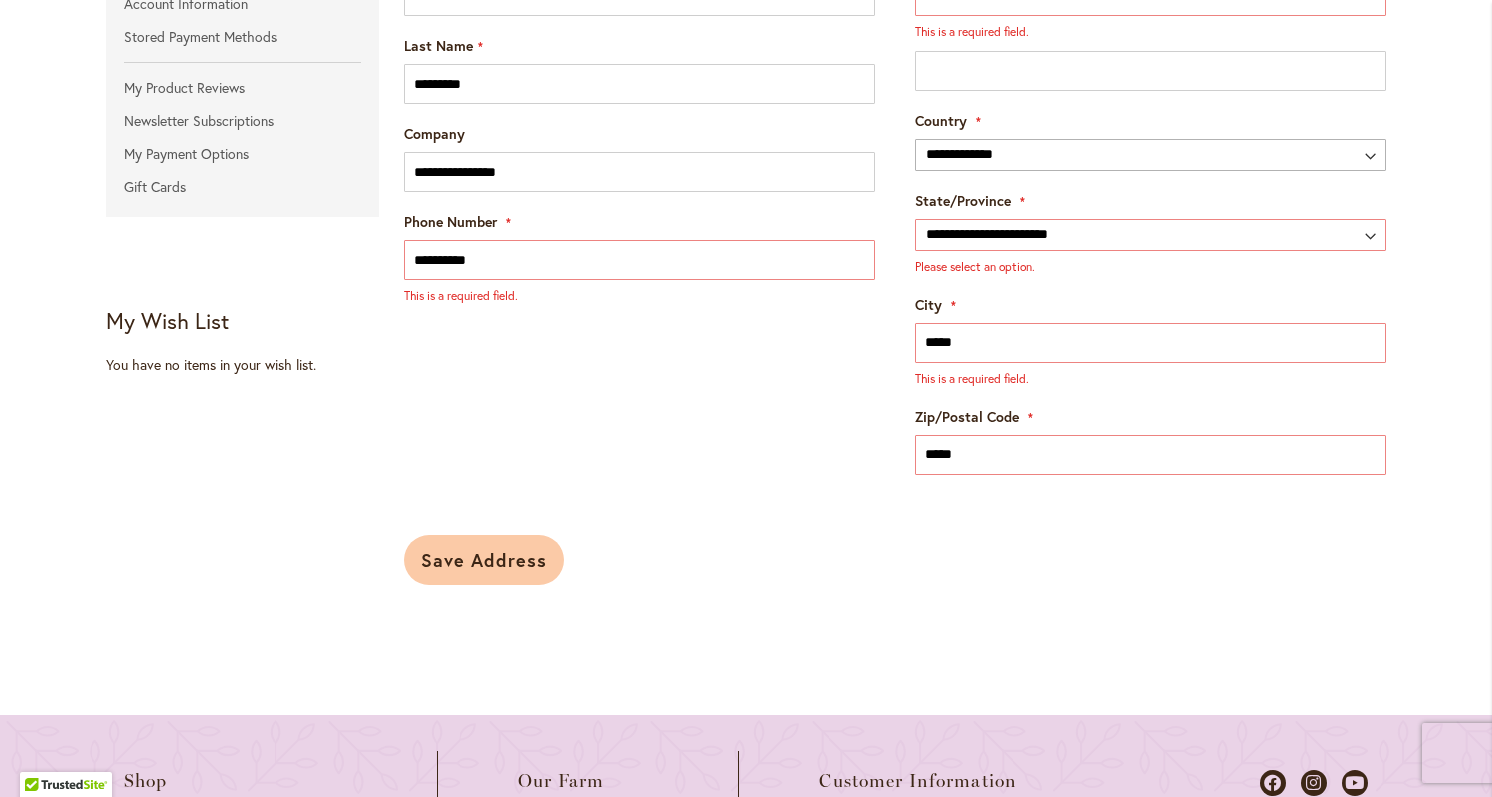 click on "Save Address" at bounding box center [484, 560] 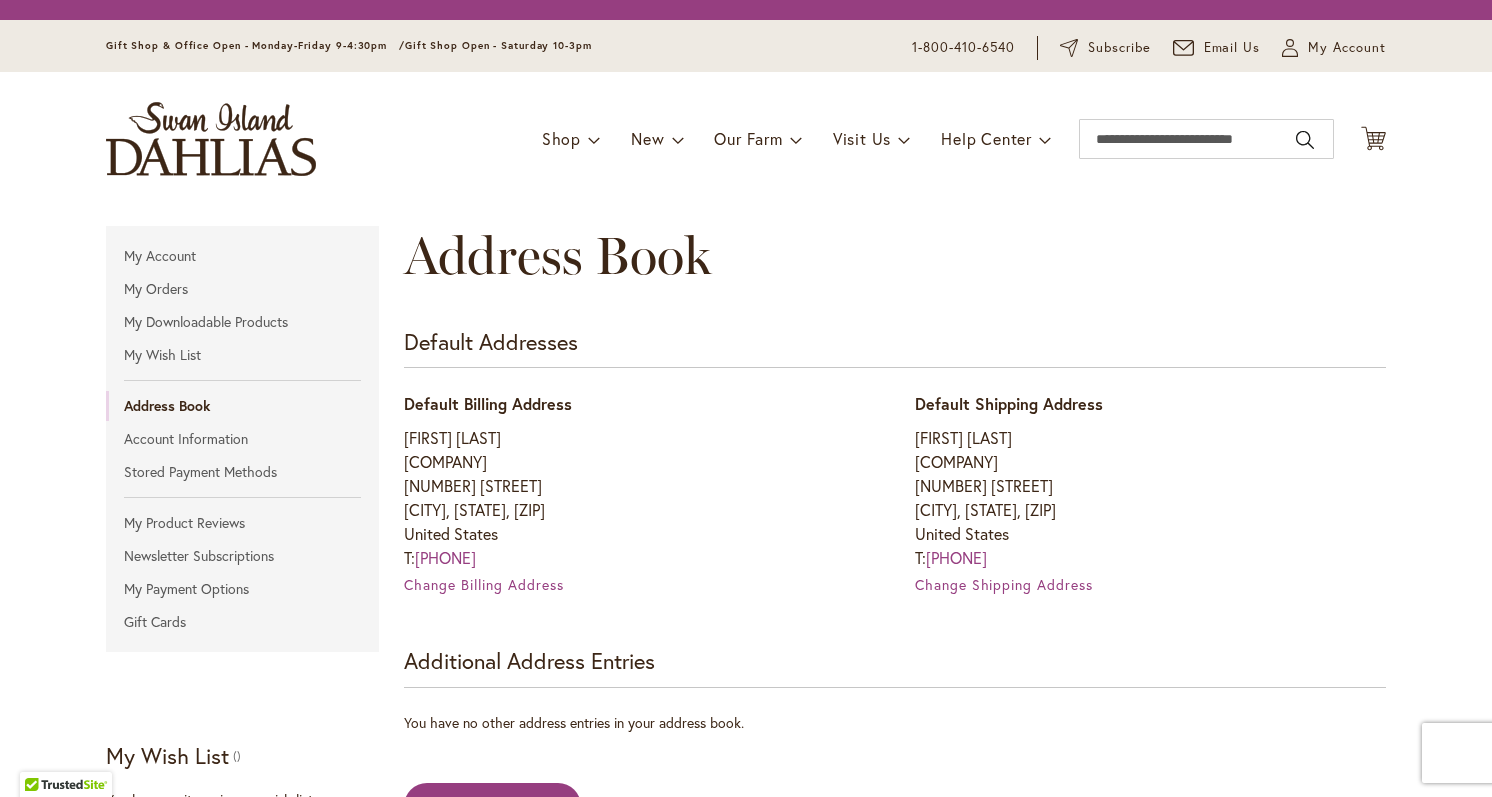 scroll, scrollTop: 0, scrollLeft: 0, axis: both 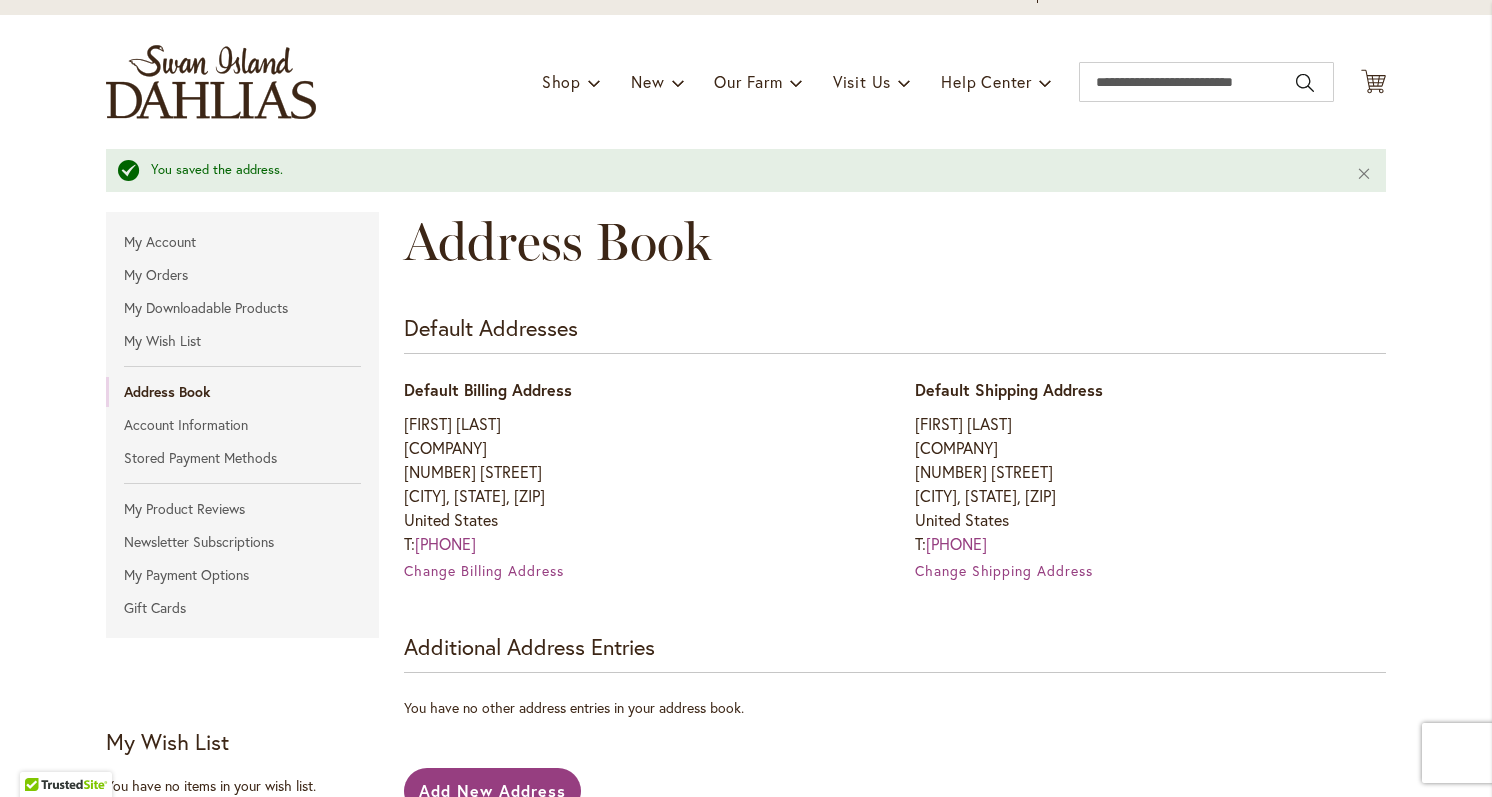 click on "[FIRST] [LAST]
[COMPANY]
[NUMBER] [STREET]
[CITY], [STATE], [ZIP]
United States
T:  [PHONE]" at bounding box center [639, 484] 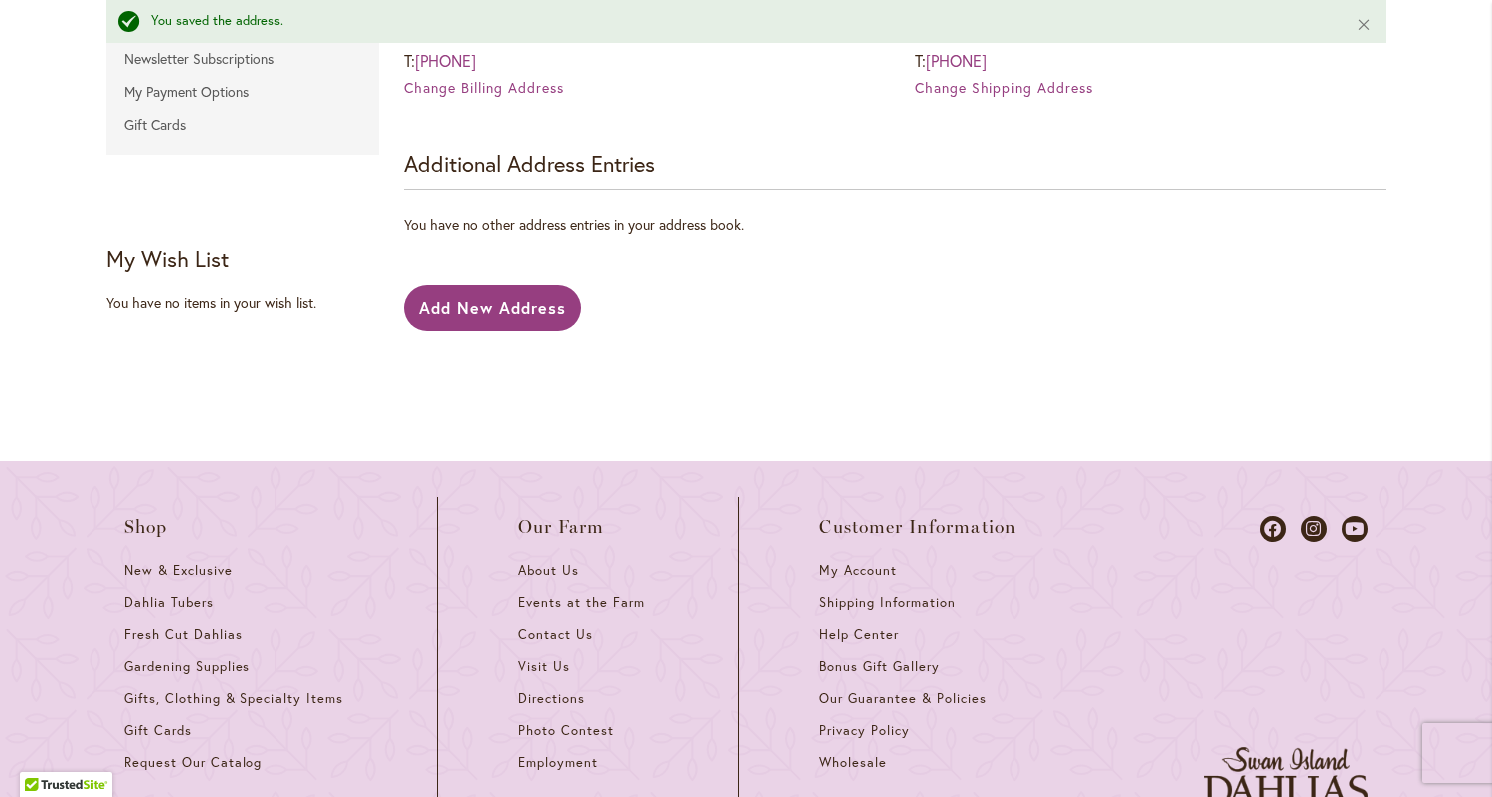 scroll, scrollTop: 424, scrollLeft: 0, axis: vertical 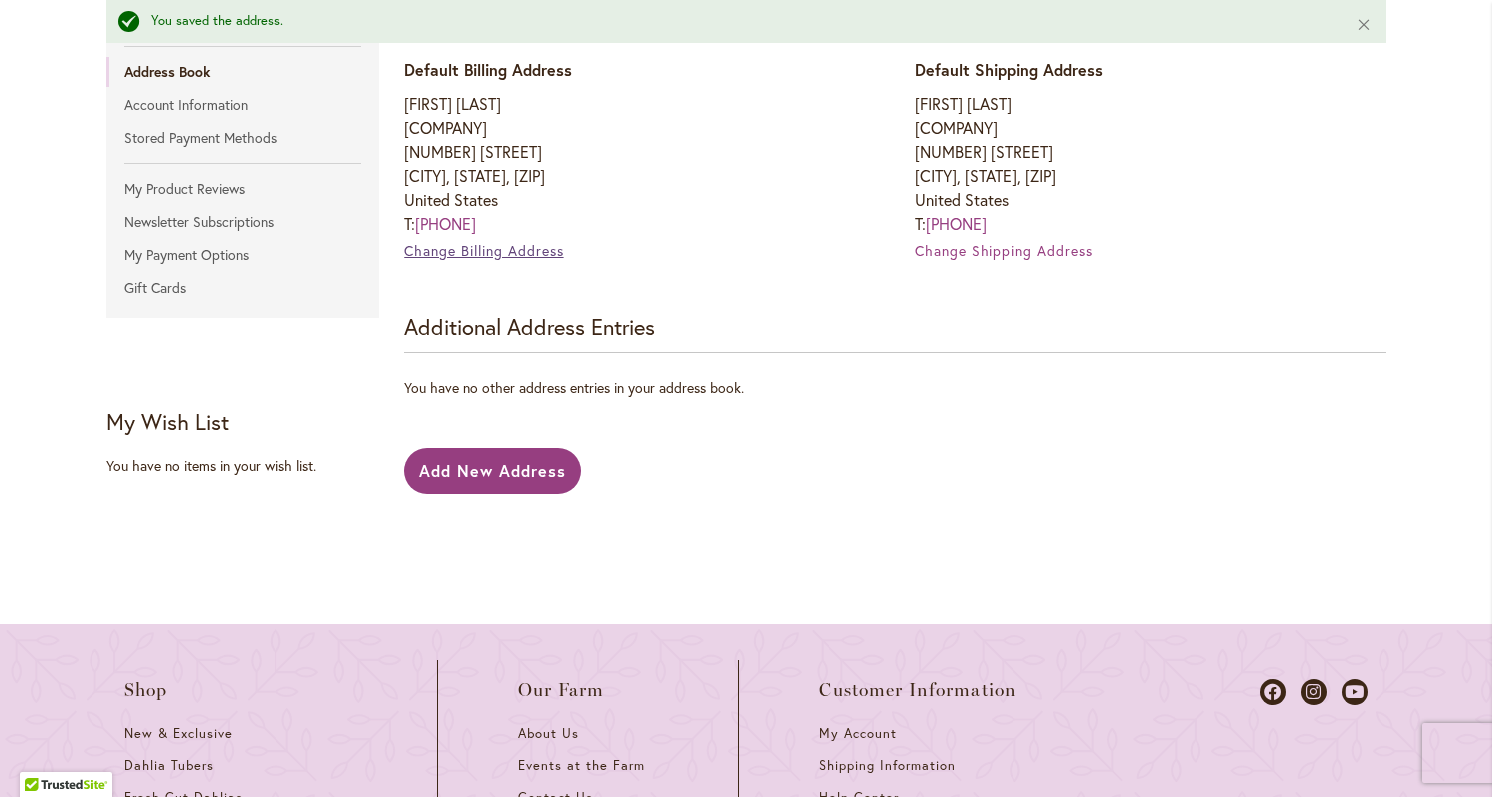 click on "Change Billing Address" at bounding box center [483, 250] 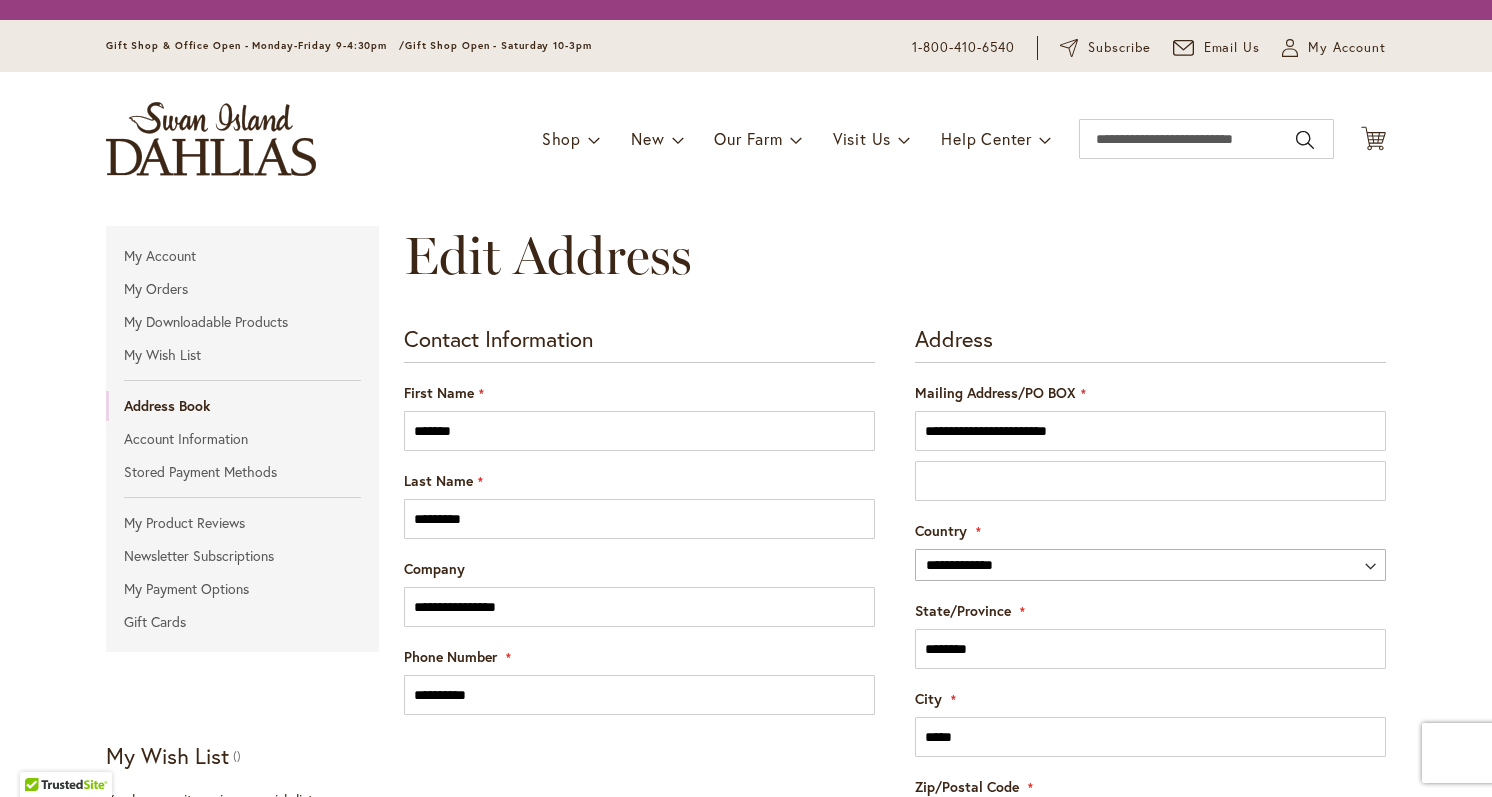 scroll, scrollTop: 0, scrollLeft: 0, axis: both 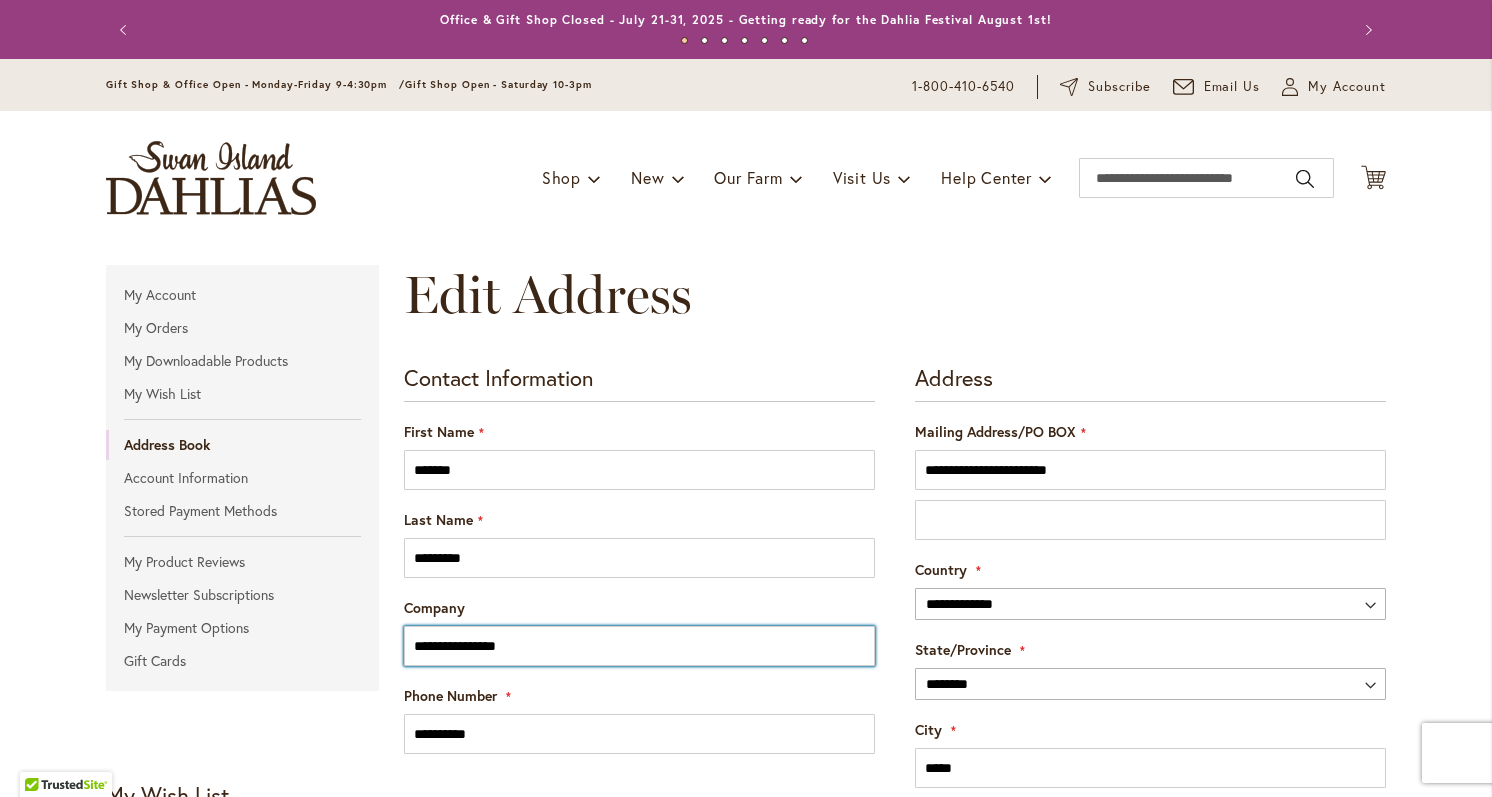 click on "**********" at bounding box center (639, 646) 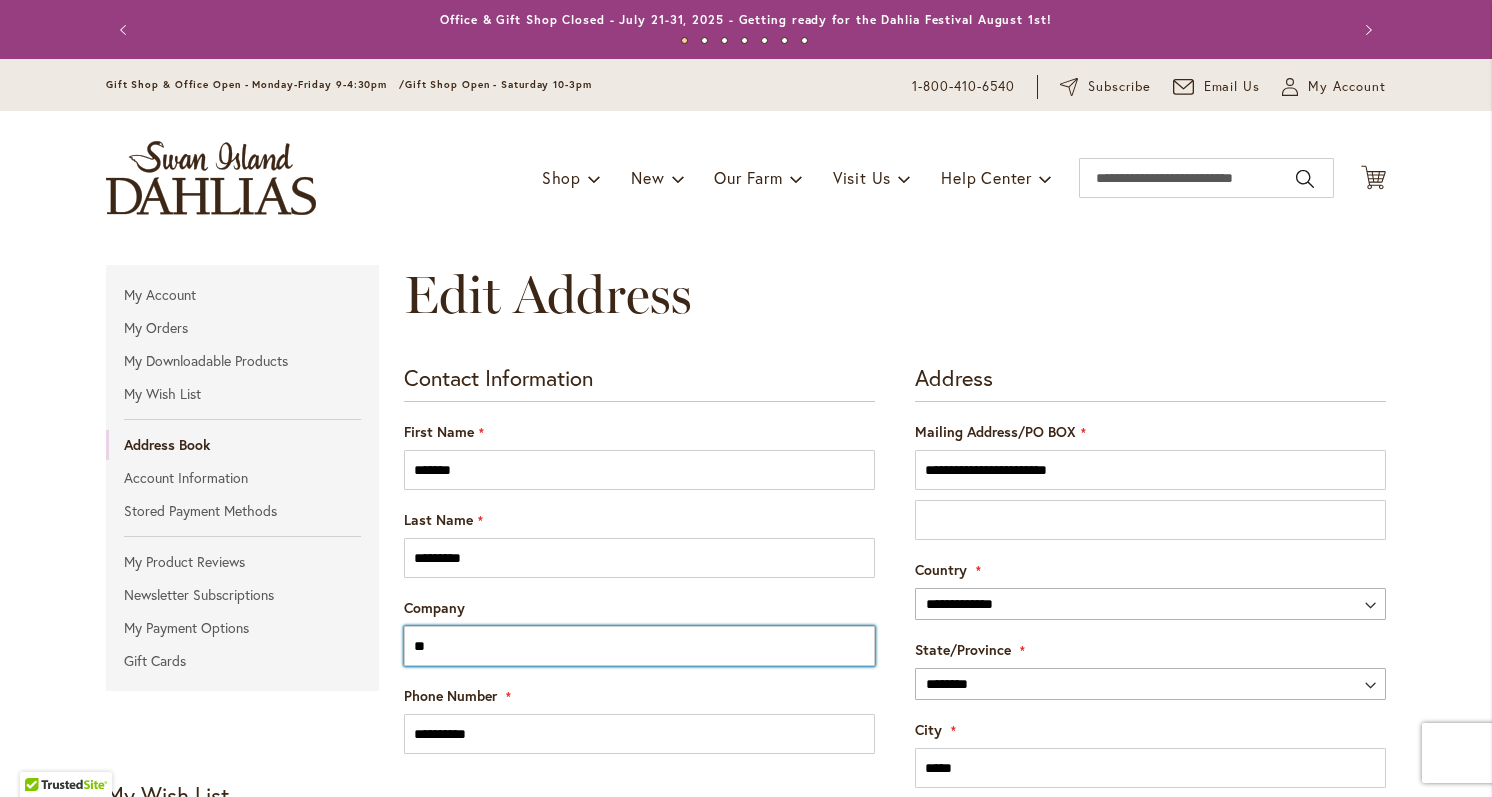 type on "*" 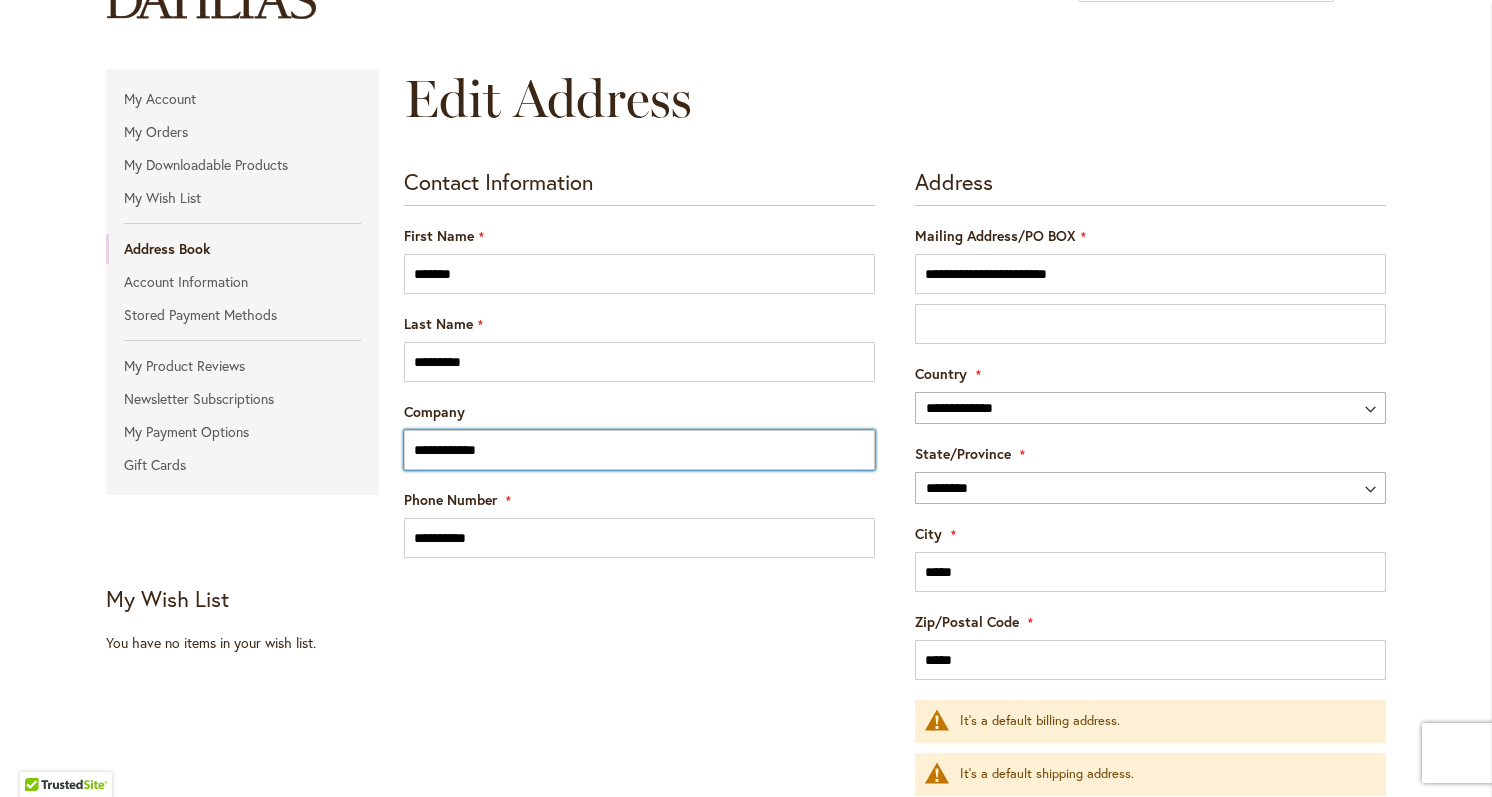 scroll, scrollTop: 206, scrollLeft: 0, axis: vertical 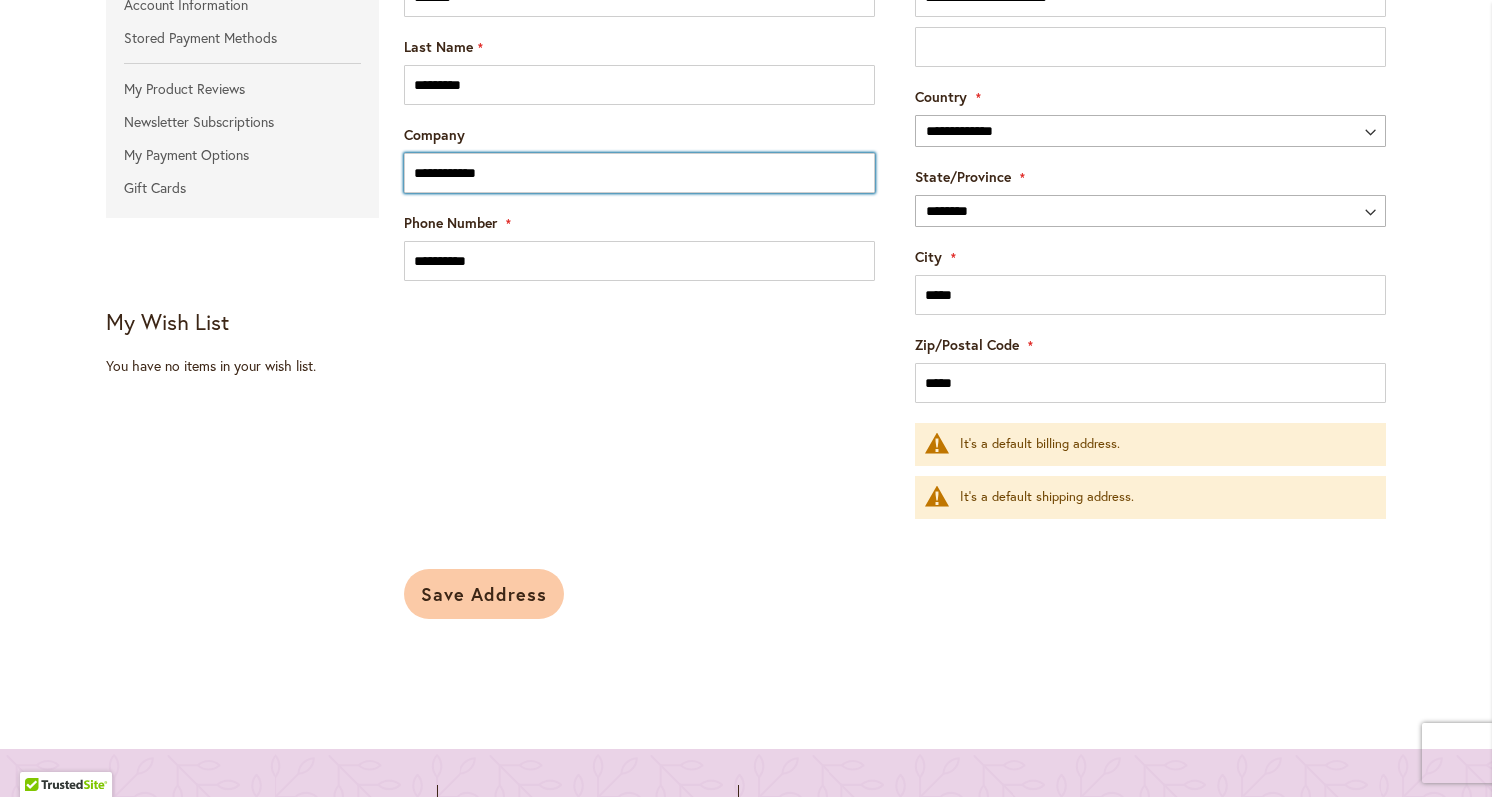 type on "**********" 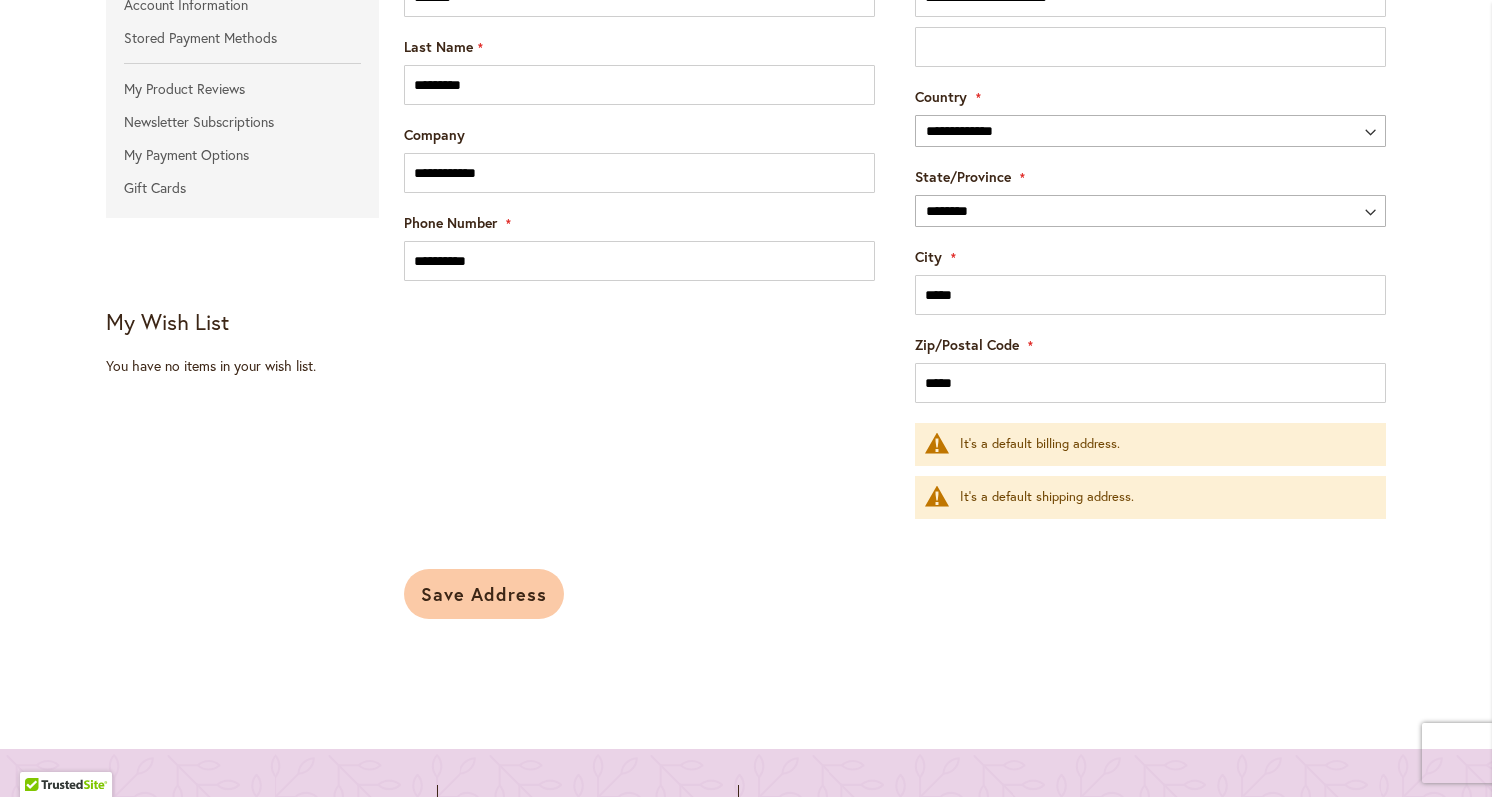 click on "Save Address" at bounding box center (484, 594) 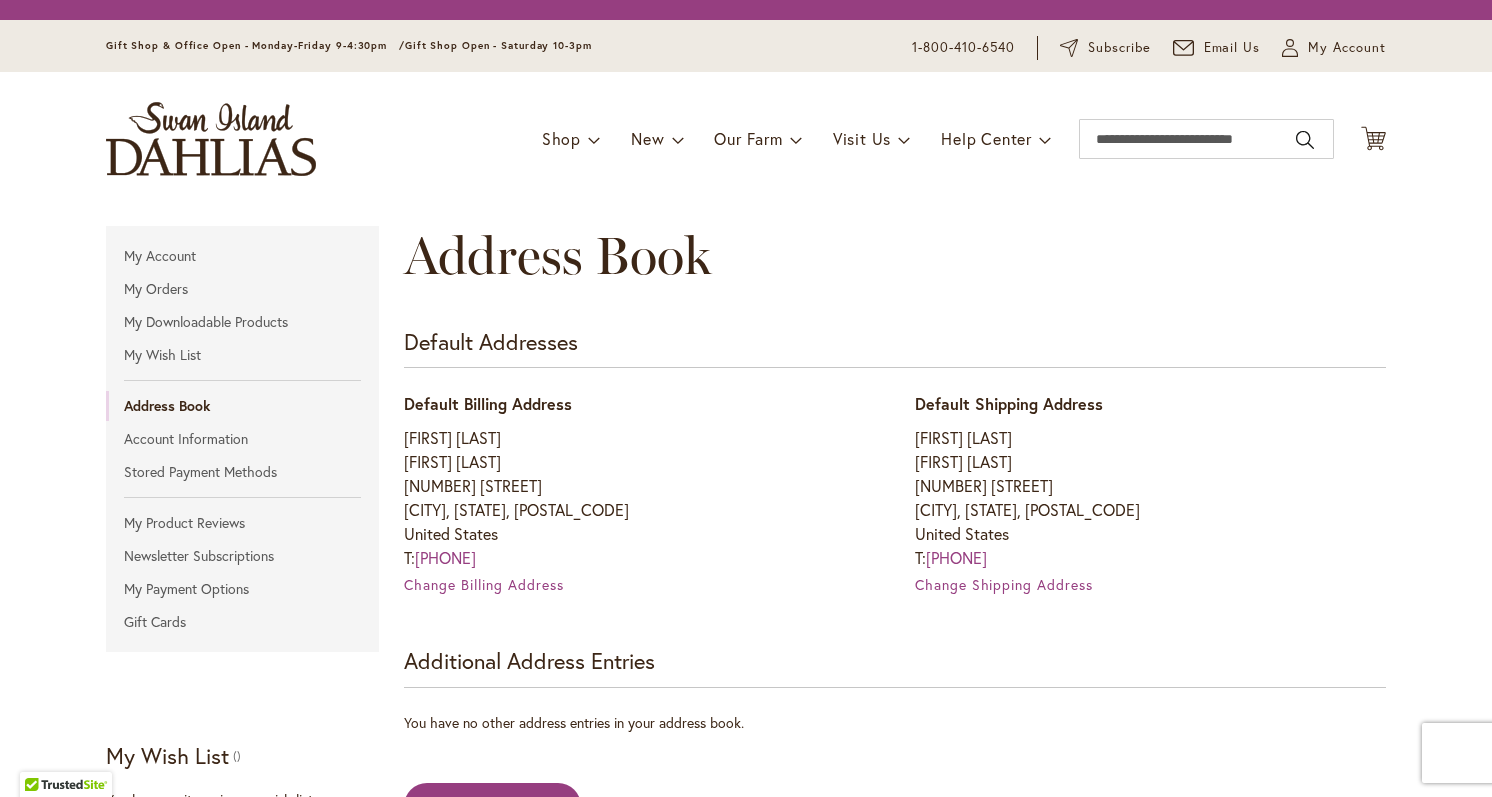 scroll, scrollTop: 0, scrollLeft: 0, axis: both 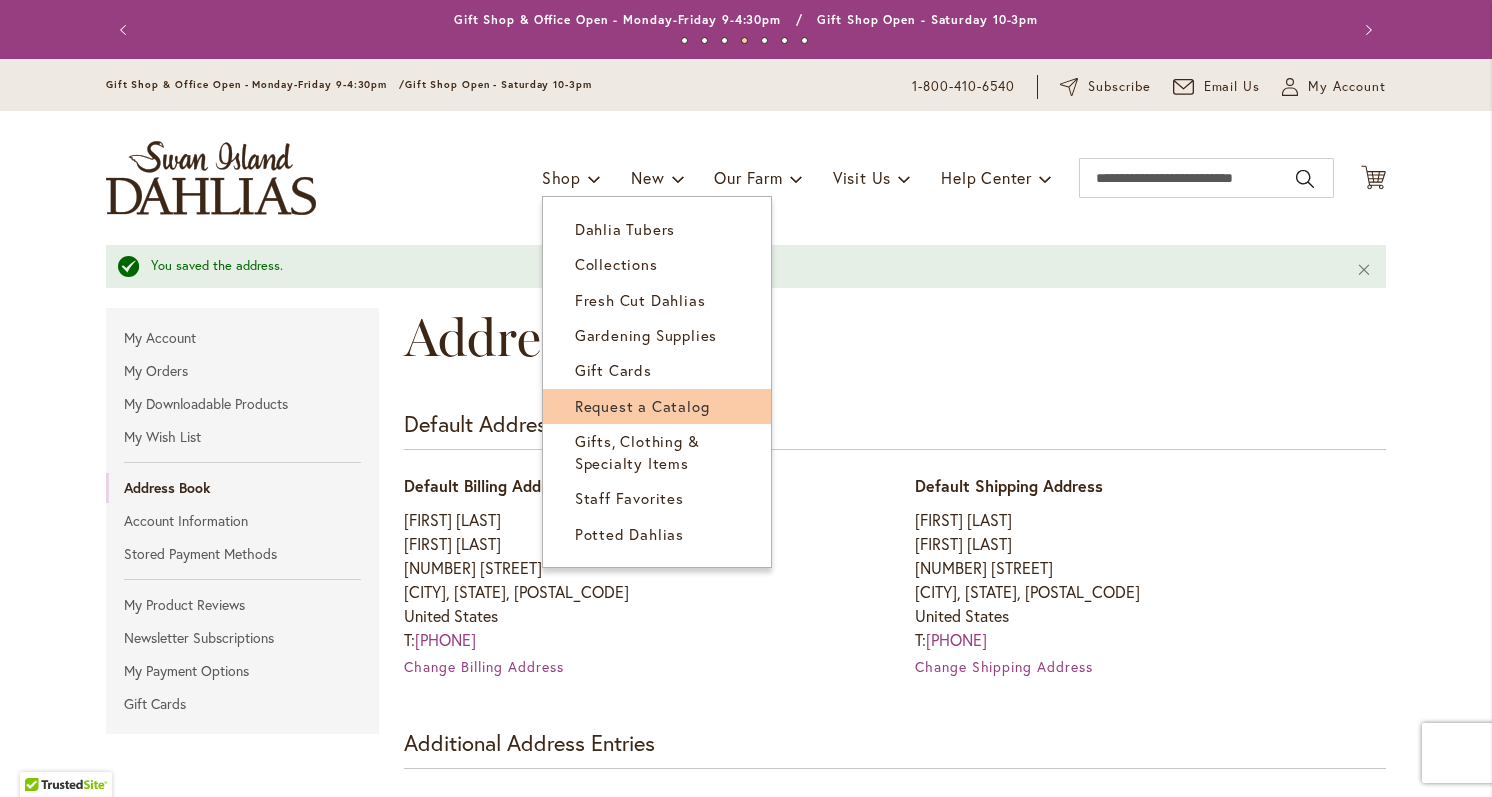 click on "Request a Catalog" at bounding box center (642, 406) 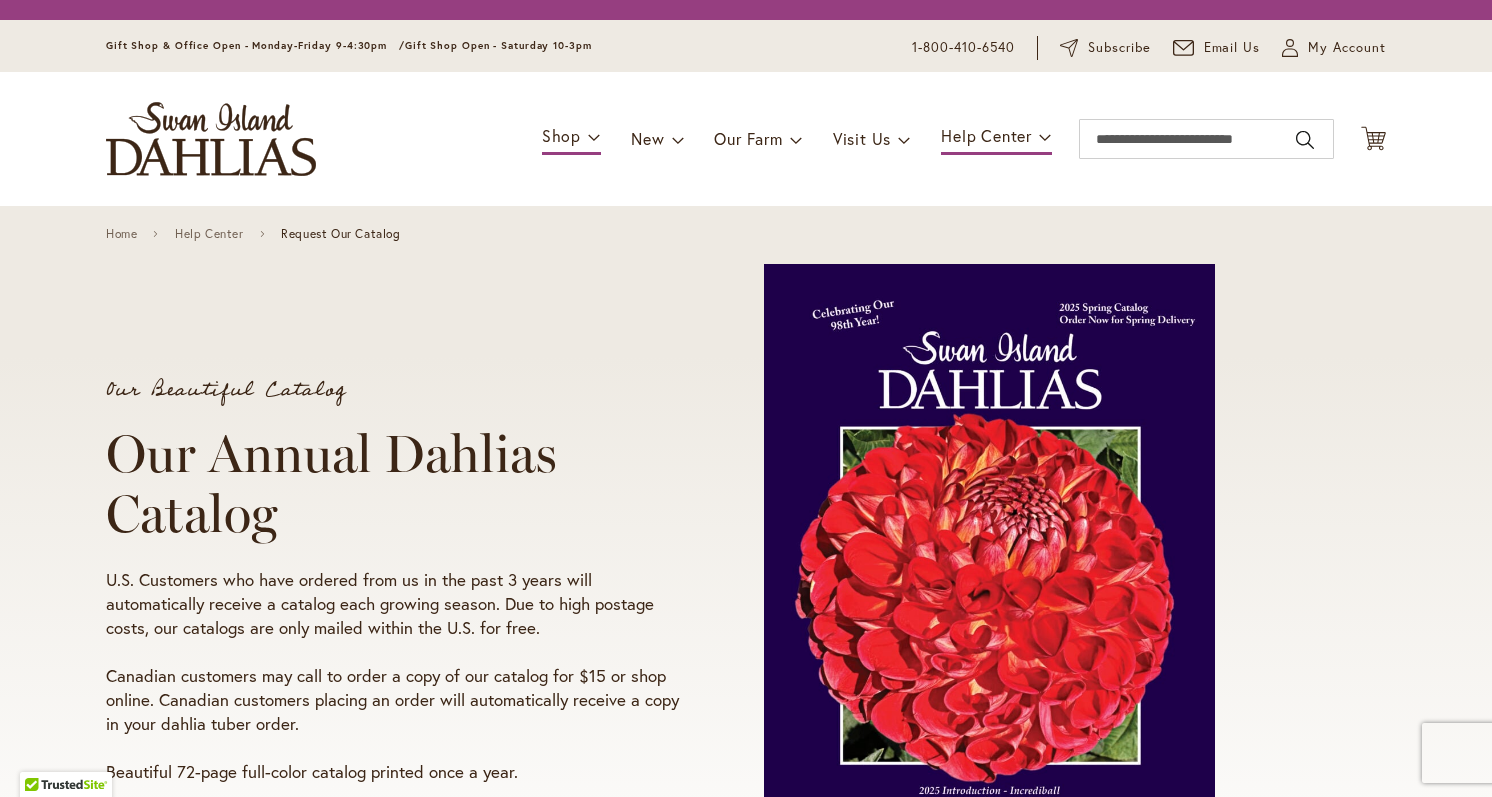 scroll, scrollTop: 0, scrollLeft: 0, axis: both 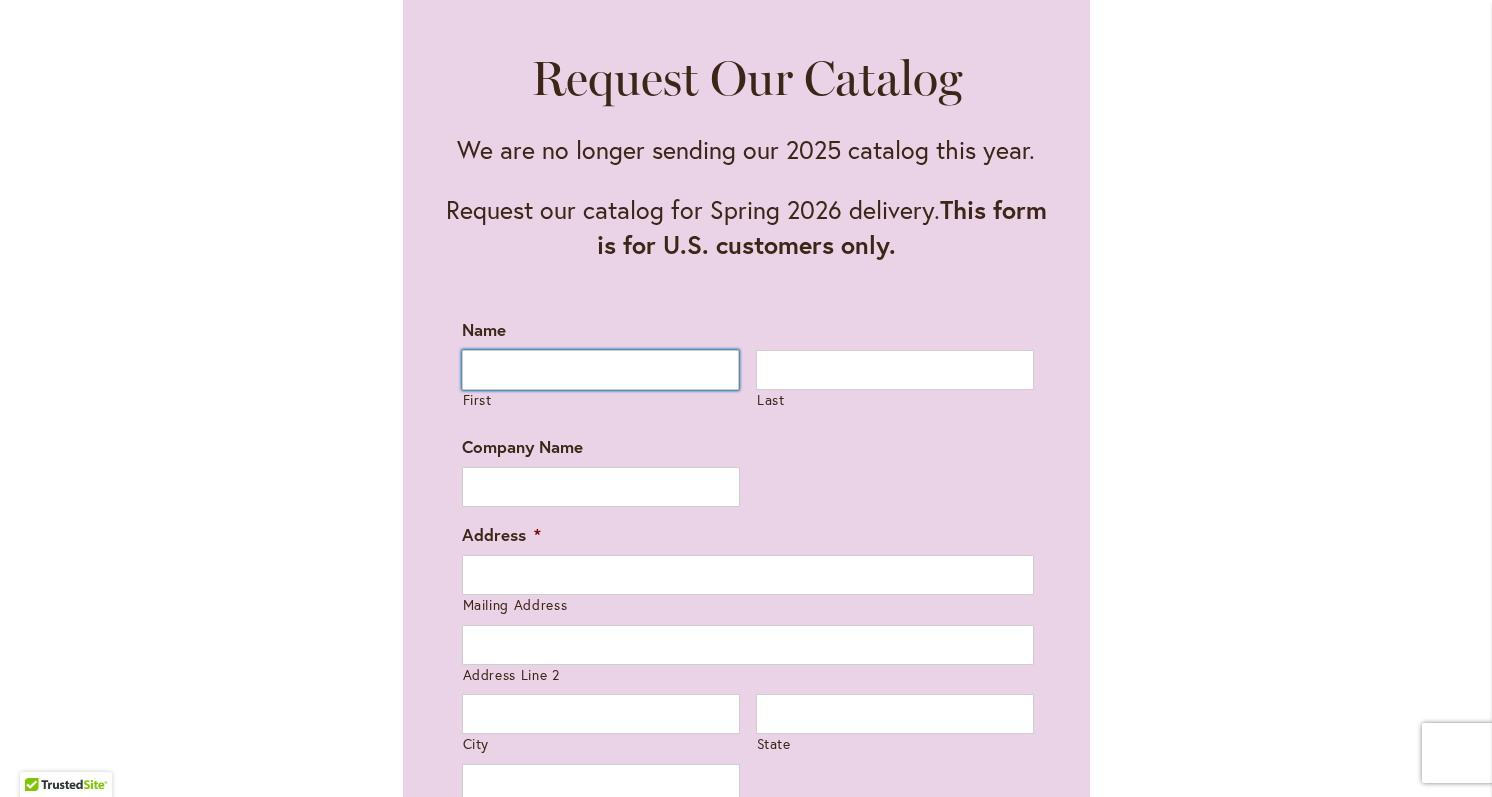 click on "First" at bounding box center (601, 370) 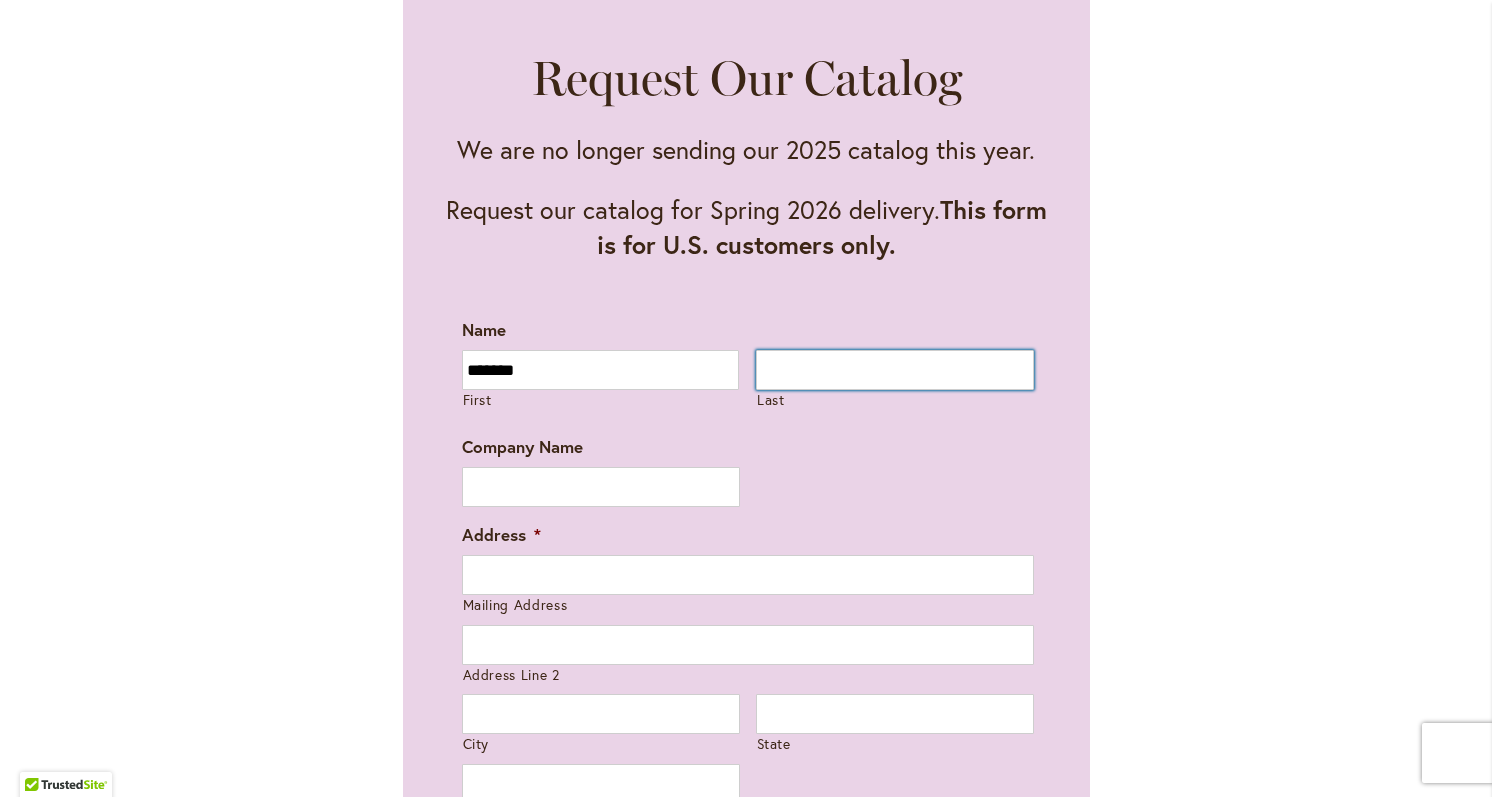 type on "*********" 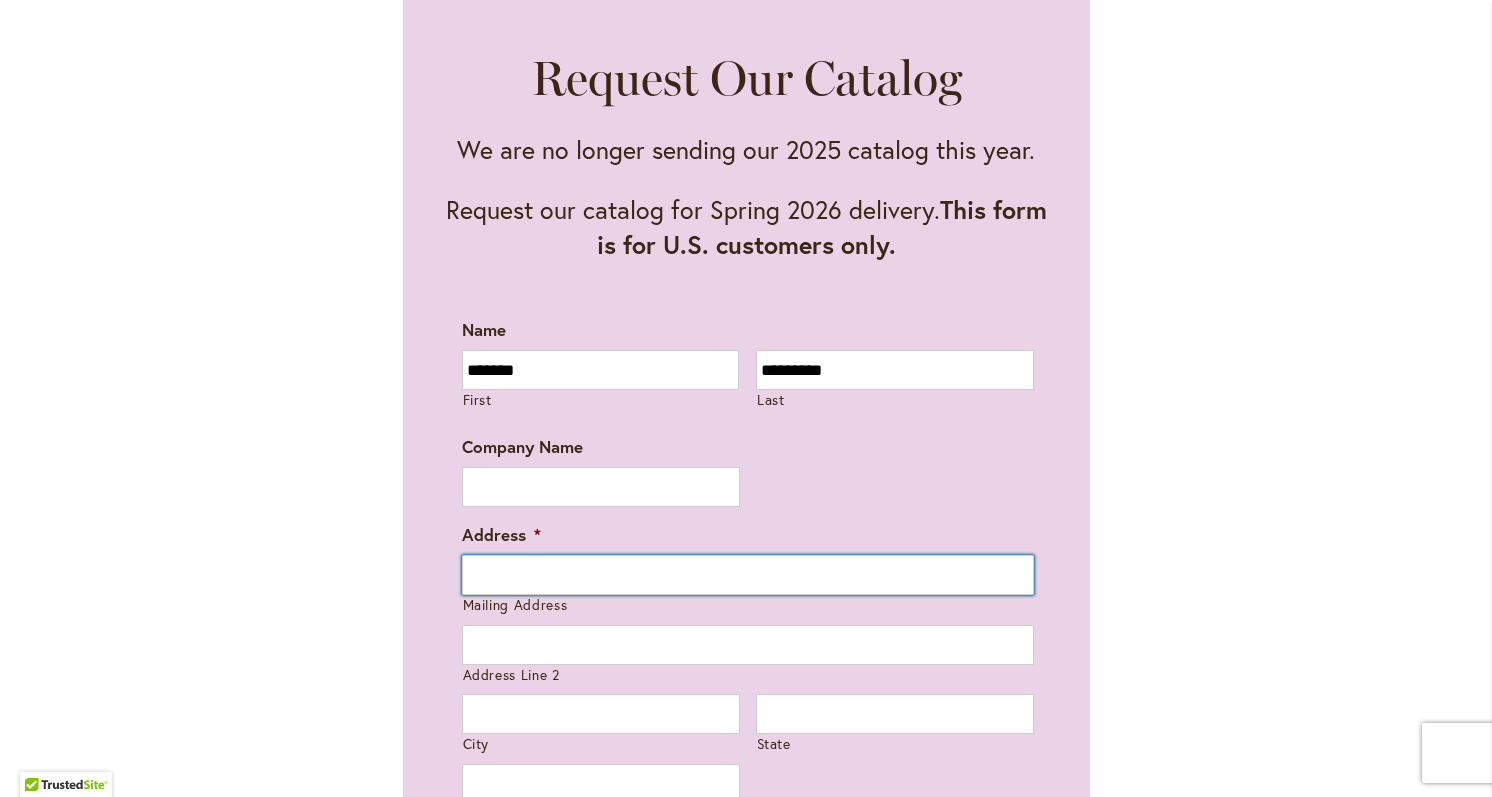 type on "**********" 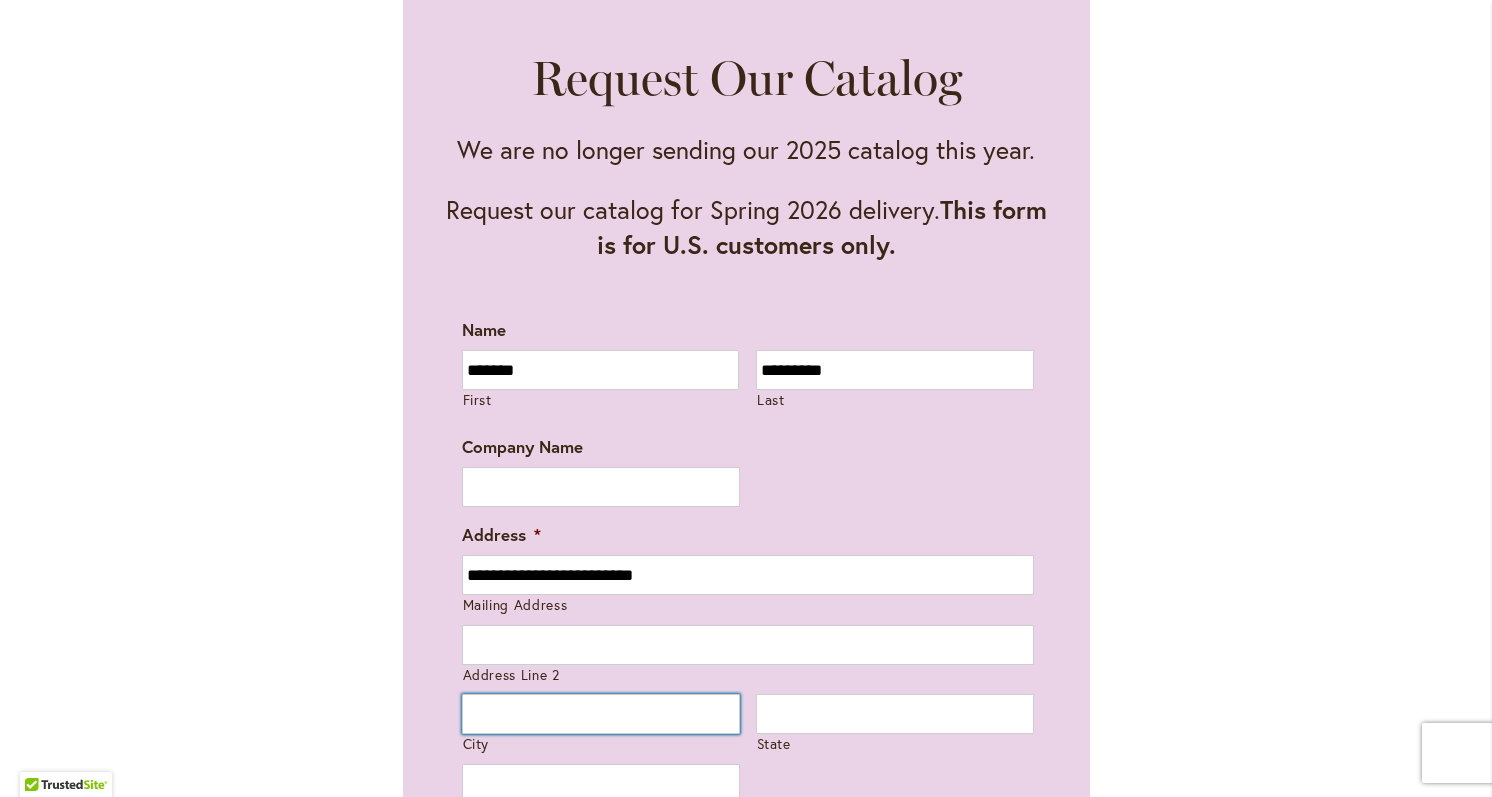 type on "*****" 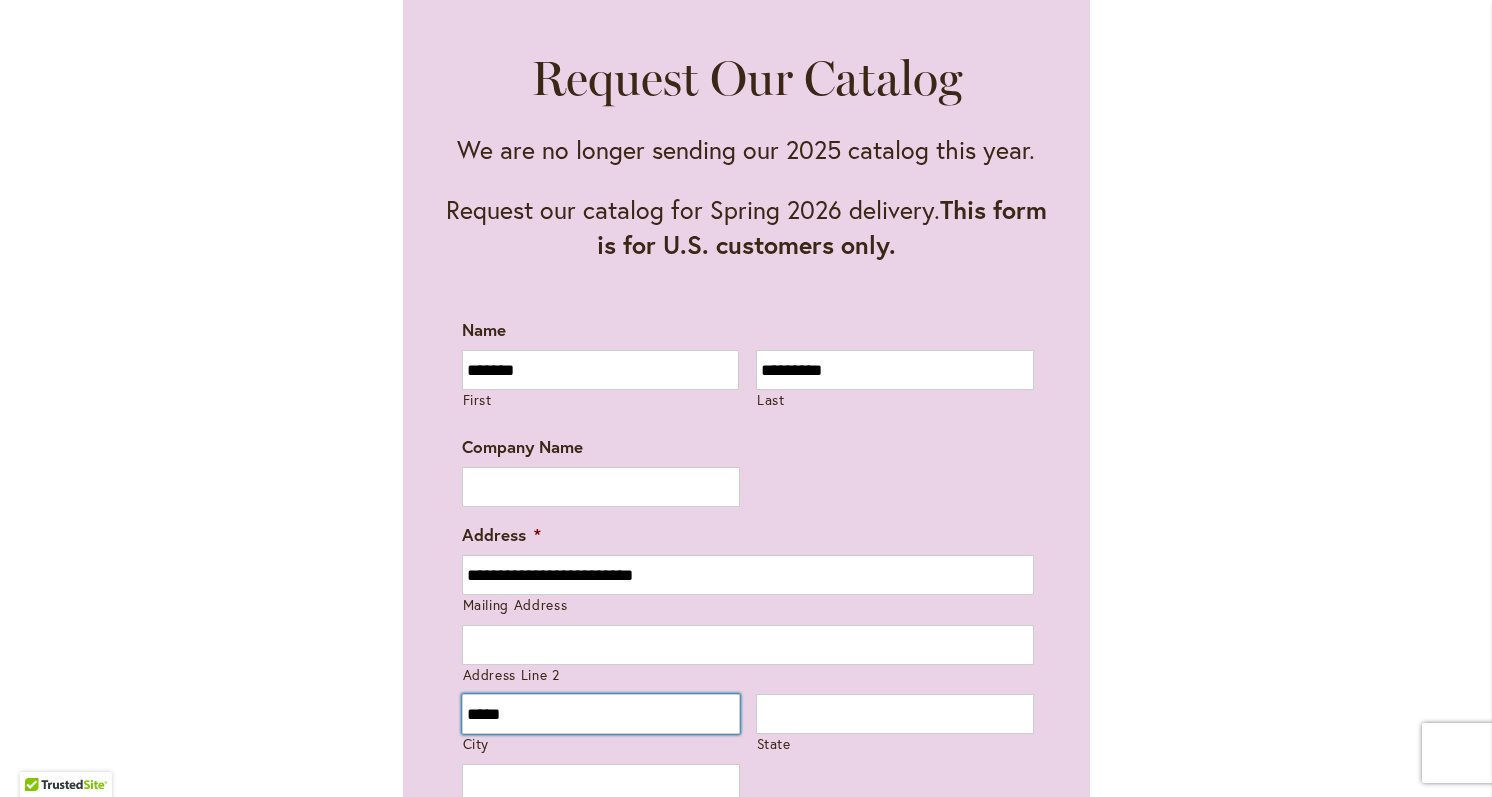 type on "**" 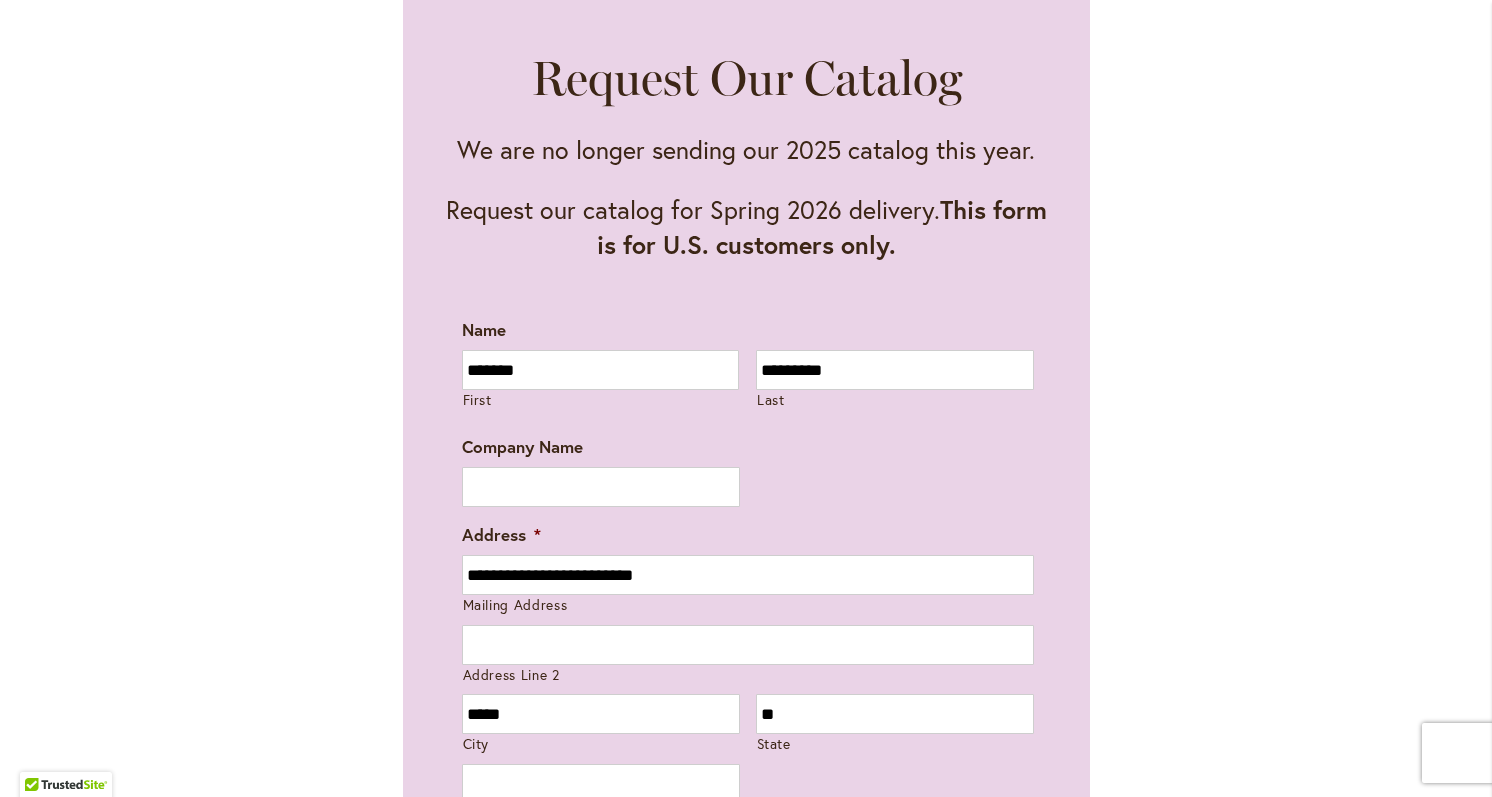type on "*****" 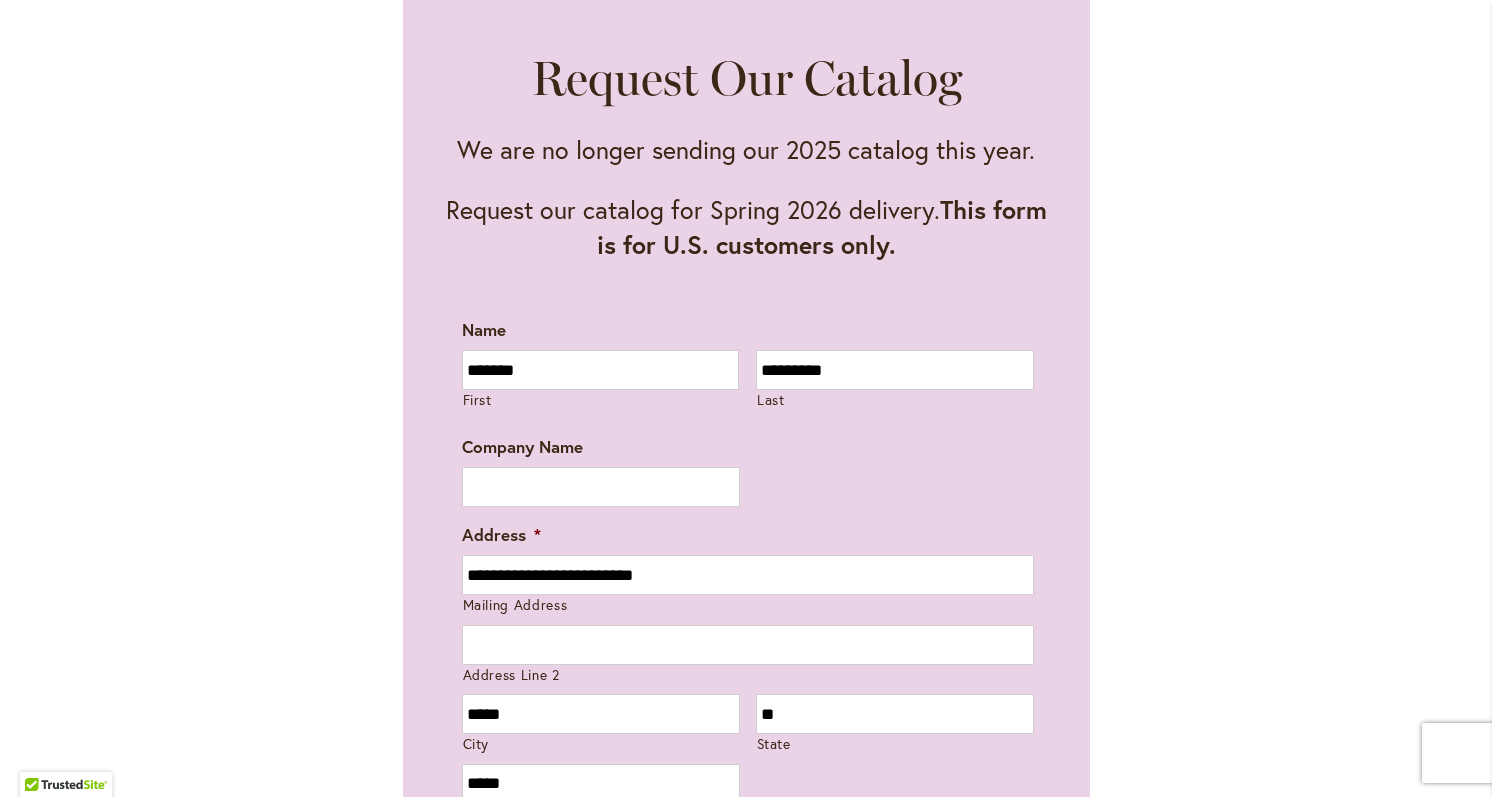 type on "**********" 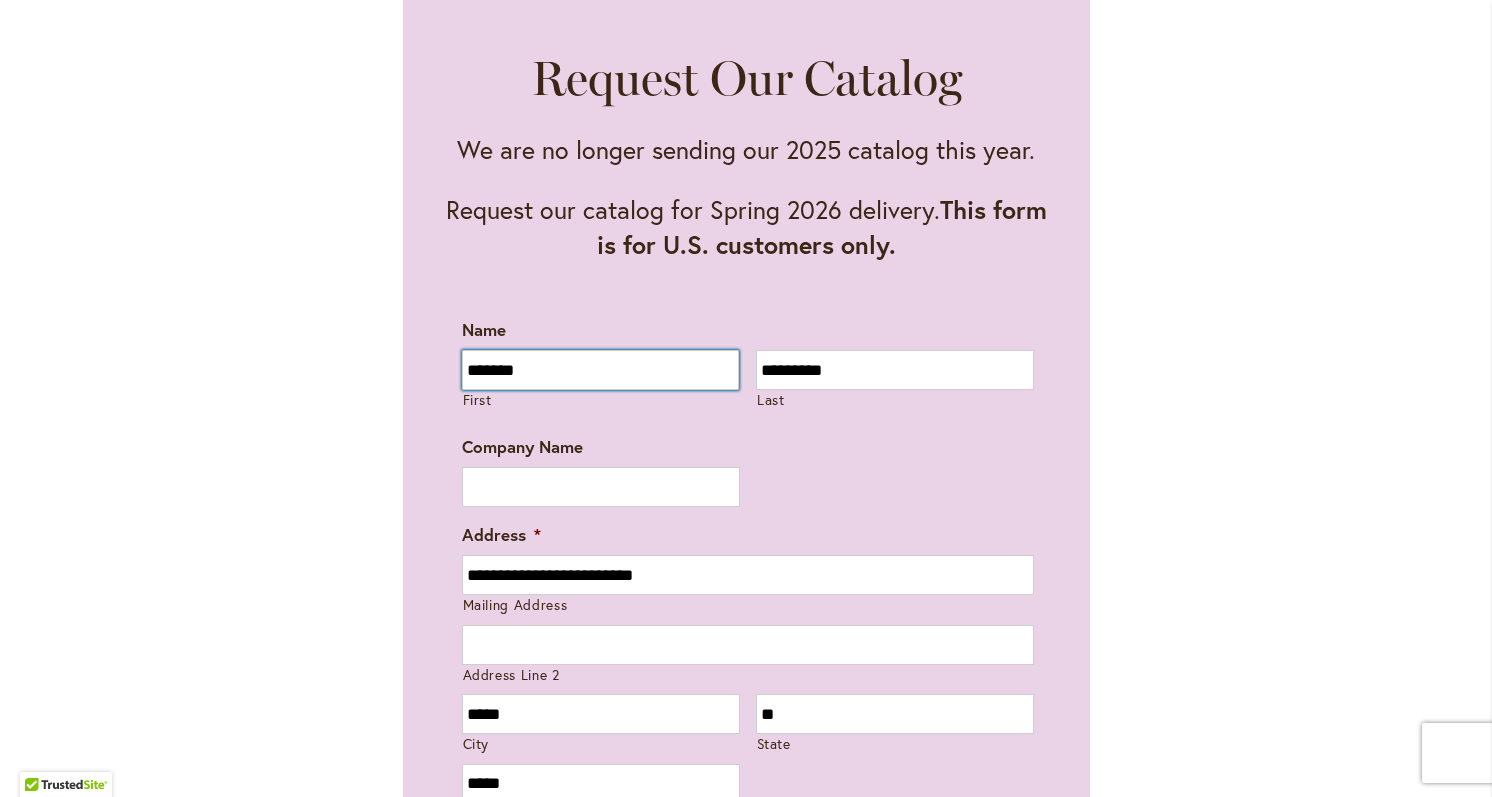 type on "**********" 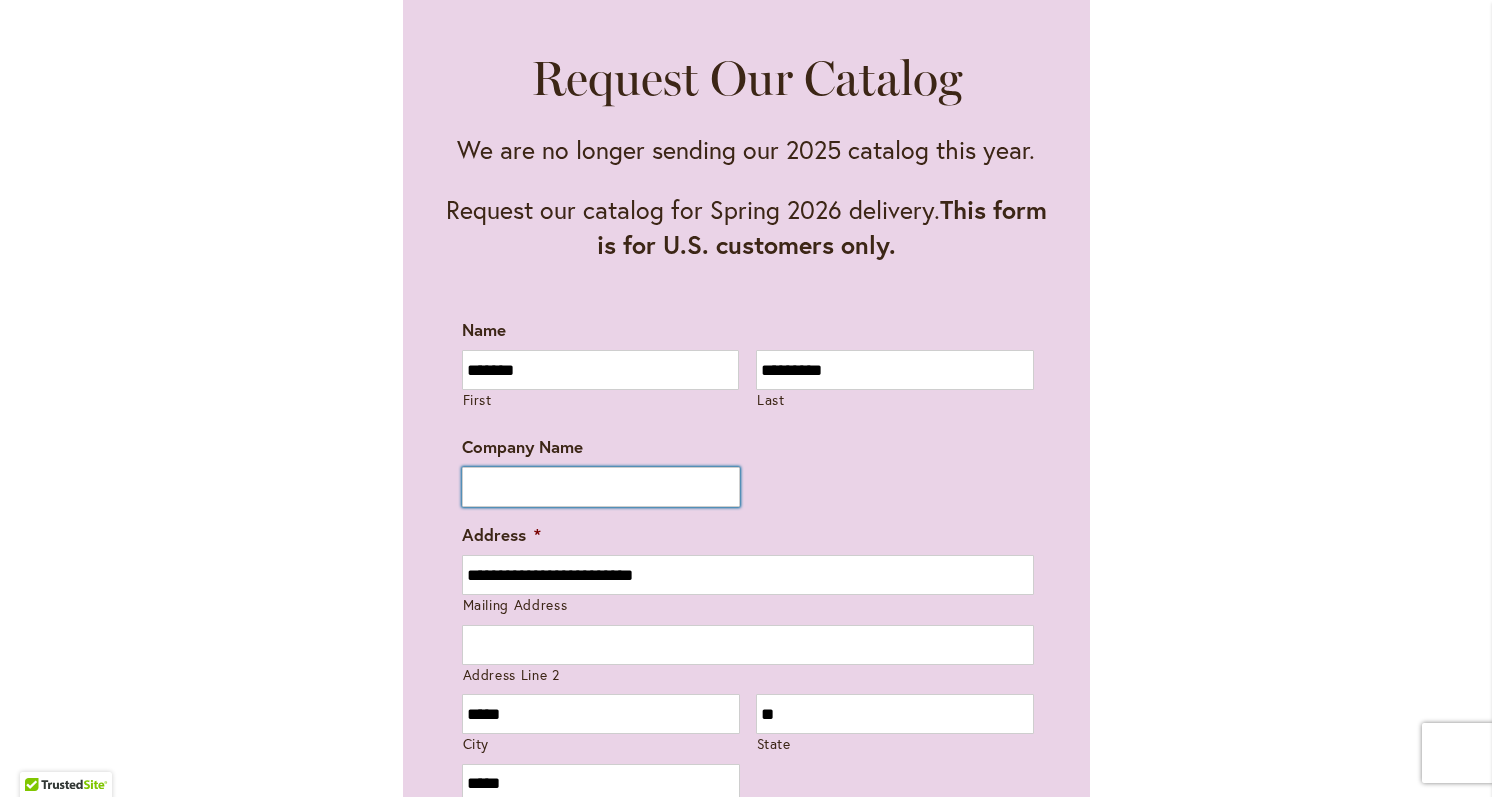 click on "Company Name" at bounding box center [601, 487] 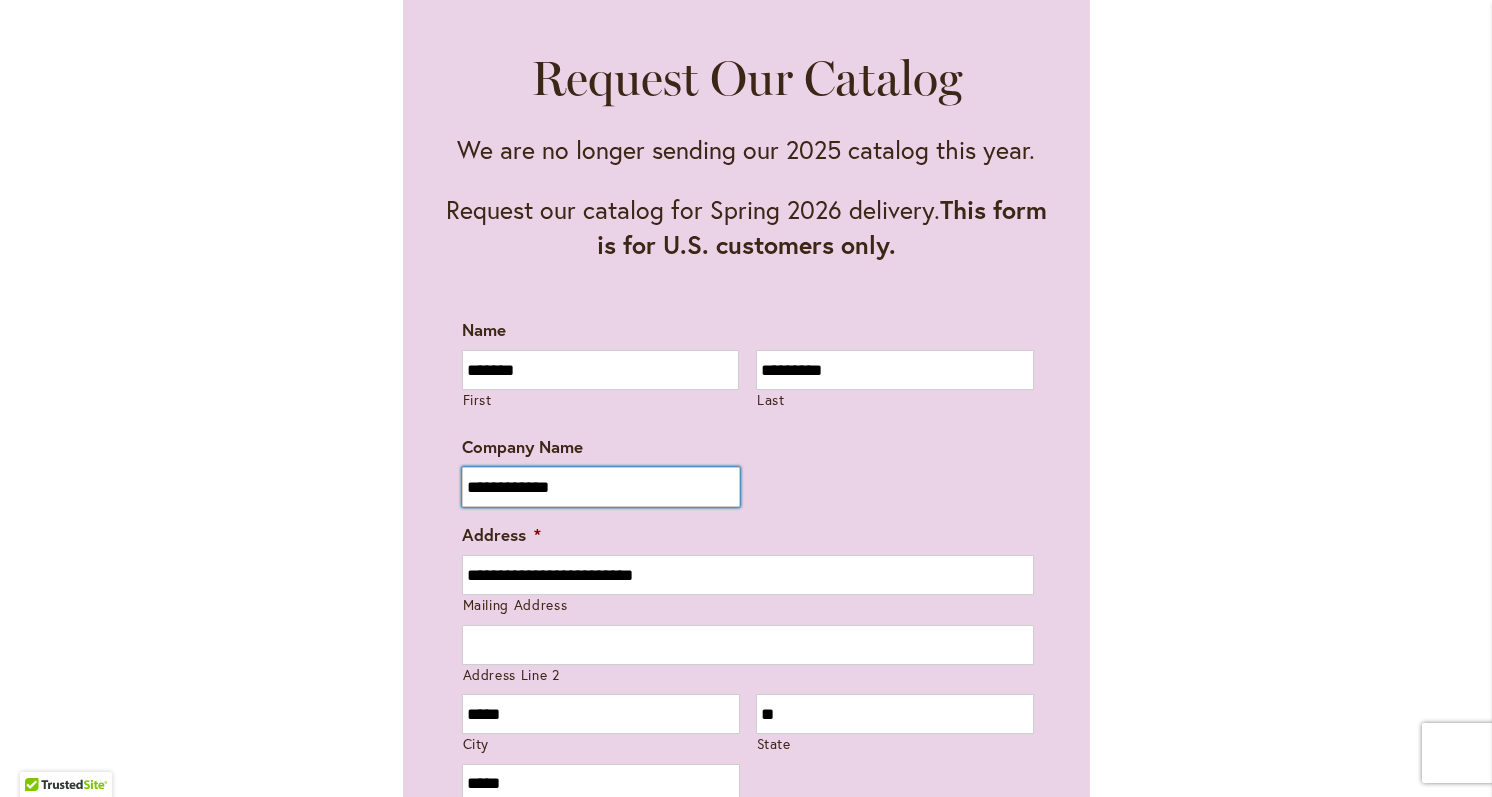 type on "**********" 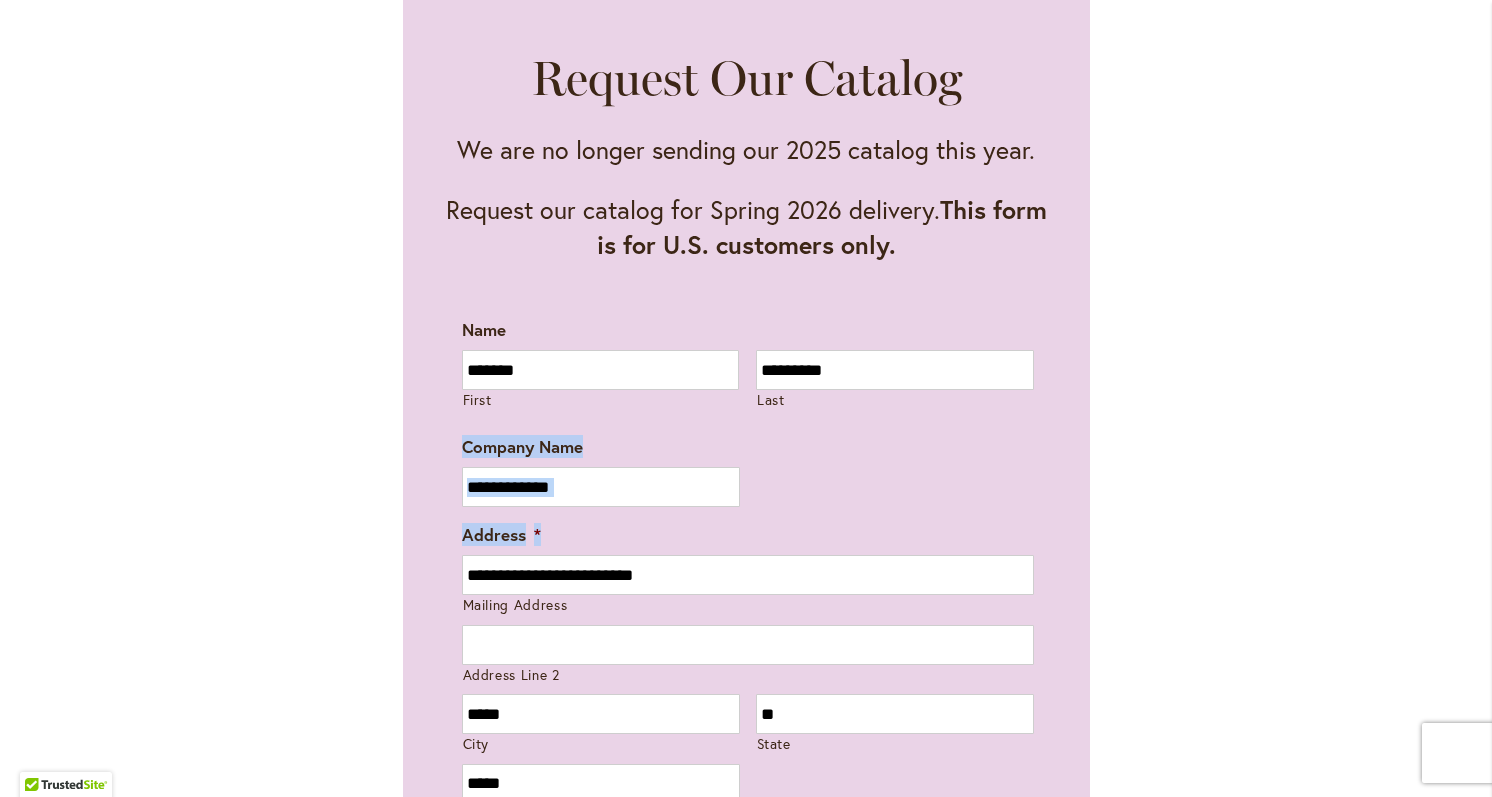 drag, startPoint x: 1478, startPoint y: 409, endPoint x: 1493, endPoint y: 559, distance: 150.74814 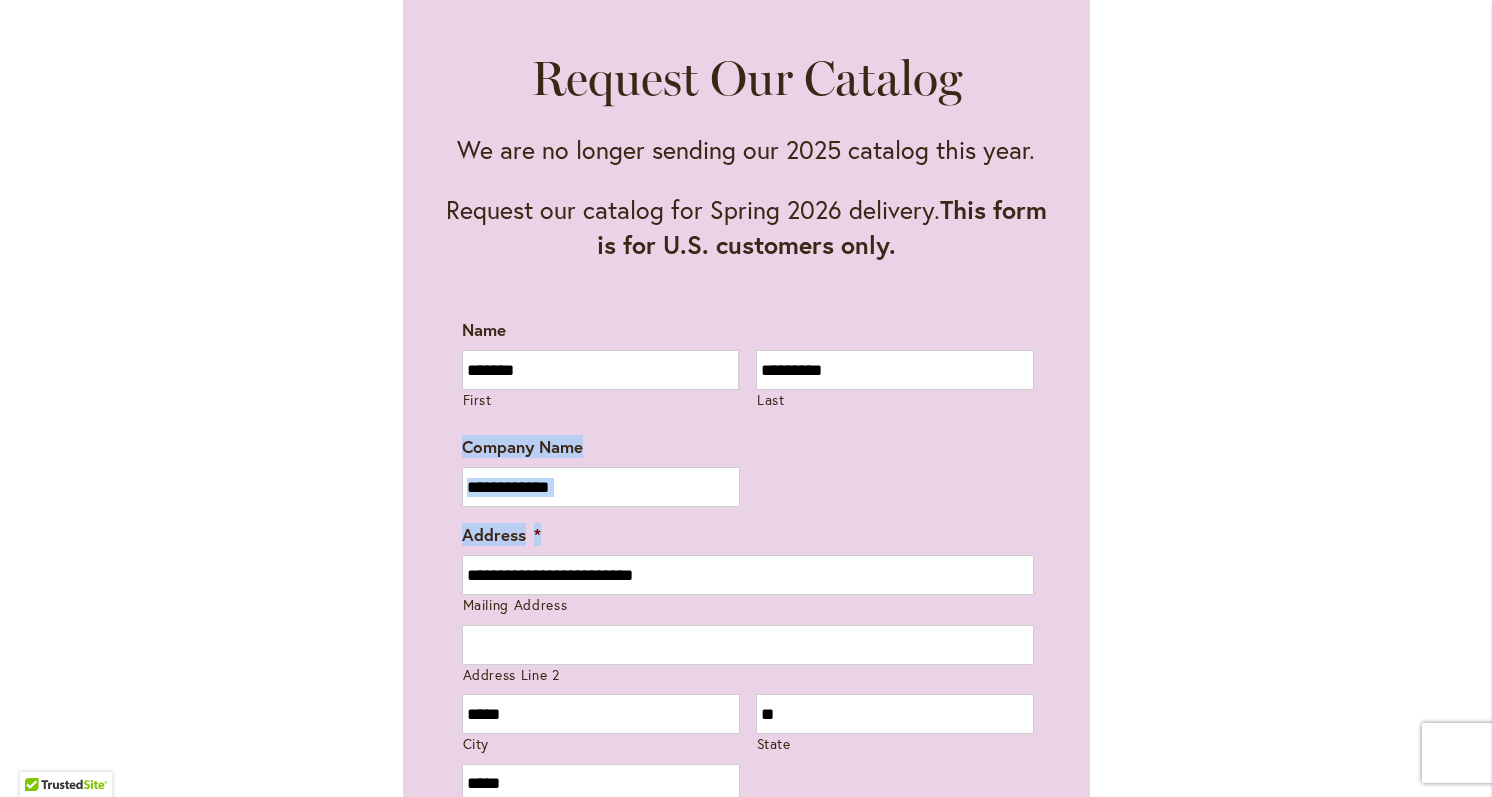 click on "Skip to Accessibility Information
The store will not work correctly in the case when cookies are disabled.
Previous Office & Gift Shop Closed - July 21-31, 2025 - Getting ready for the Dahlia Festival August 1st! Annual Dahlia Festival, kicking off August 1st through September 28th Potted Dahlias Are Ready and Available Now! Gift Shop & Office Open - Monday-Friday 9-4:30pm   /   Gift Shop Open - Saturday 10-3pm Order Dahlia Tubers Starting August 1st, for Spring 2026 Delivery! Check out the Beautiful Dahlia Earrings by a local artist! Questions about Dahlia Care and Growing Beautiful Dahlias Next 1 2 3 4 5 6 7
Skip to Content
Gift Shop & Office Open - Monday-Friday 9-4:30pm   /    Gift Shop Open - Saturday 10-3pm
1-800-410-6540
Subscribe" at bounding box center (746, 398) 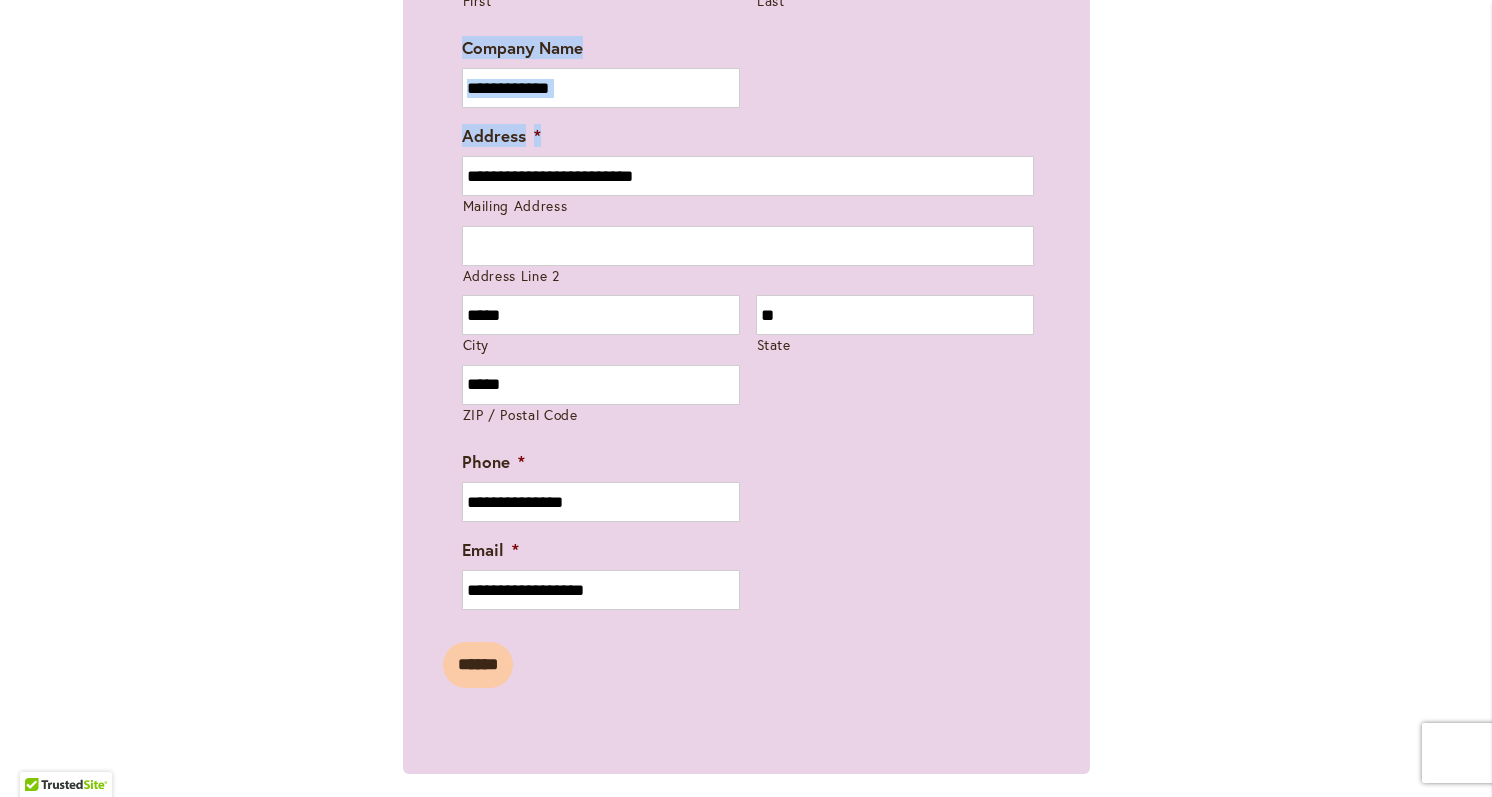 scroll, scrollTop: 1512, scrollLeft: 0, axis: vertical 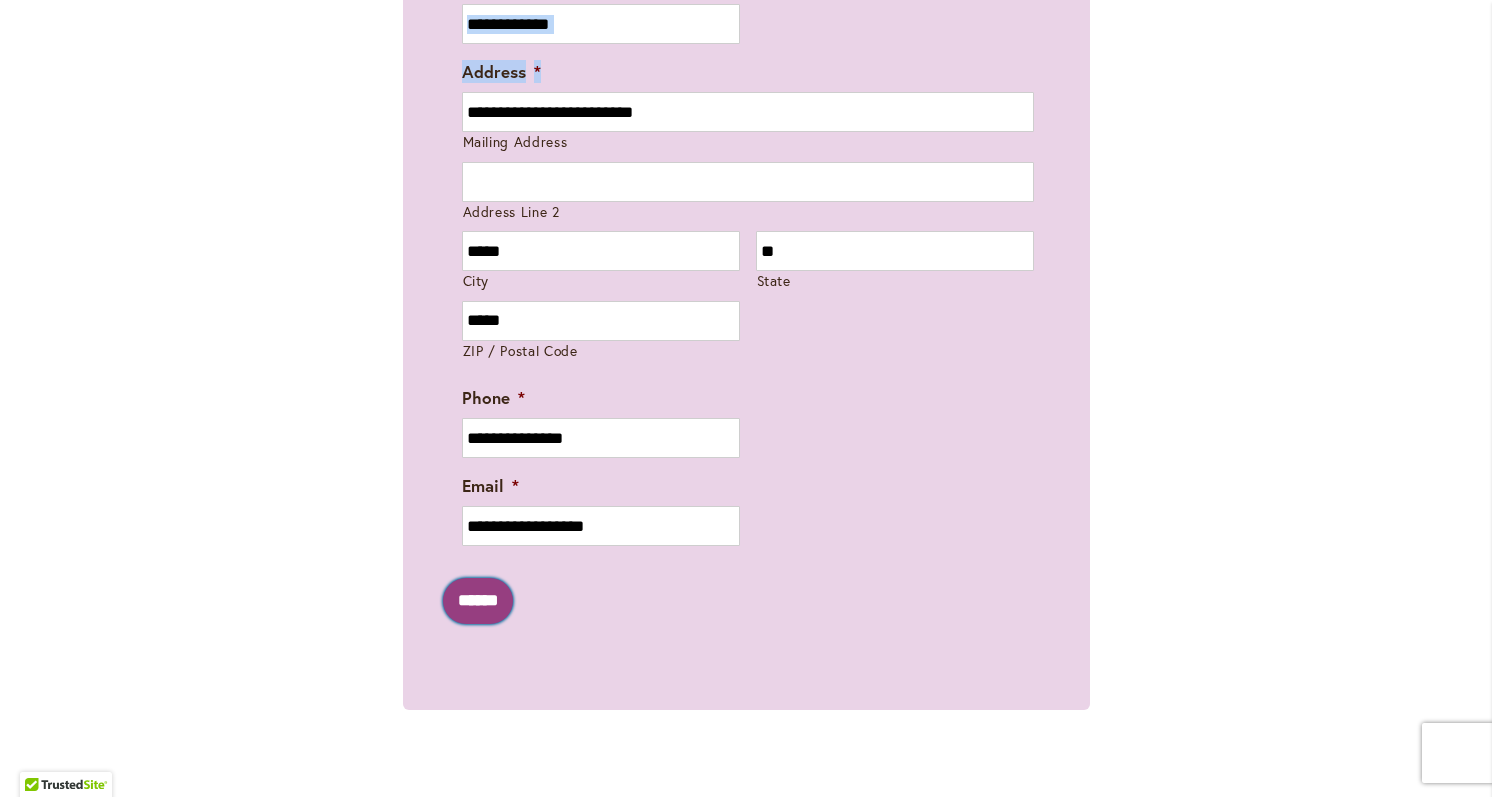 click on "******" at bounding box center (478, 601) 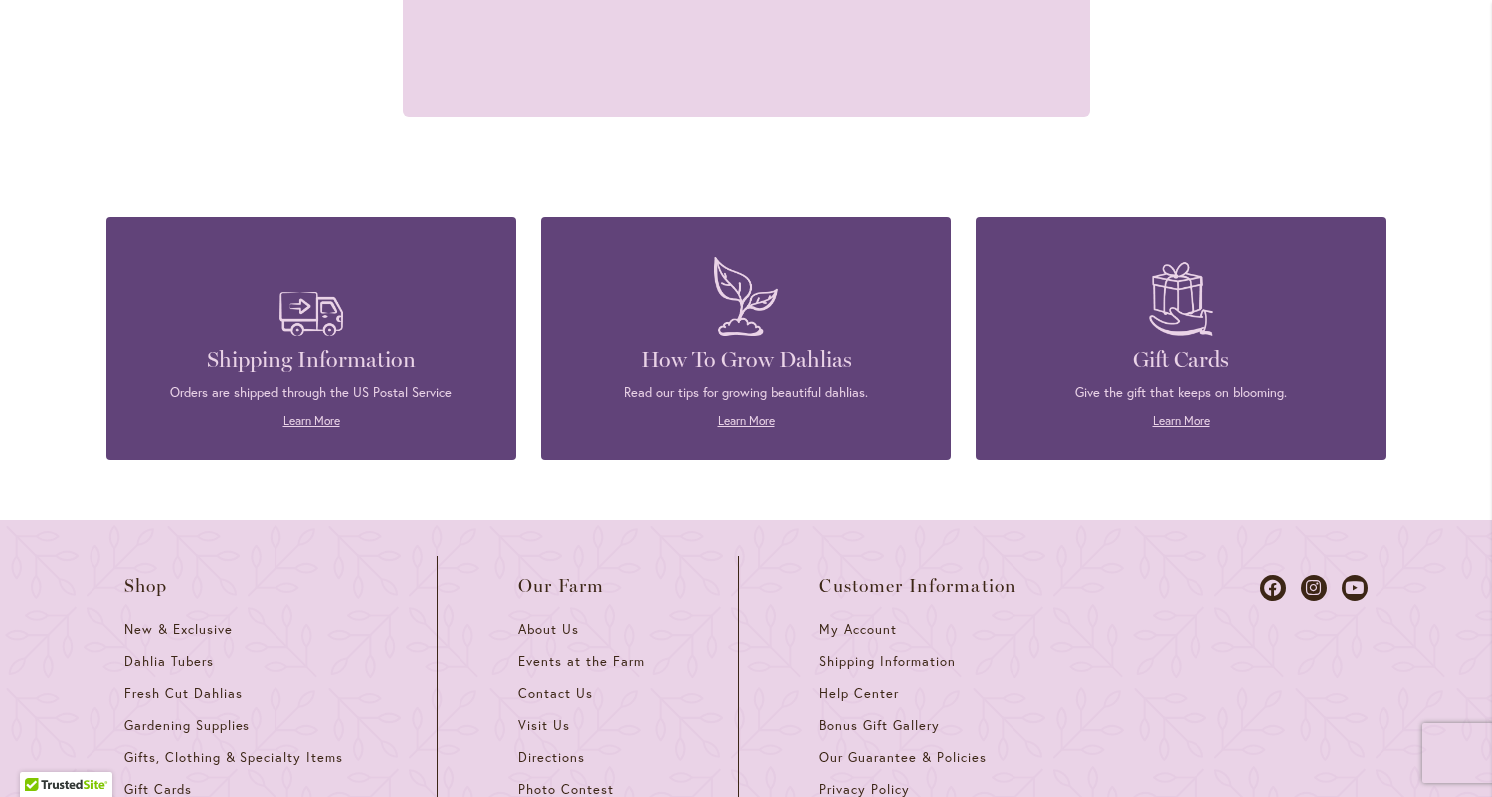 scroll, scrollTop: 0, scrollLeft: 0, axis: both 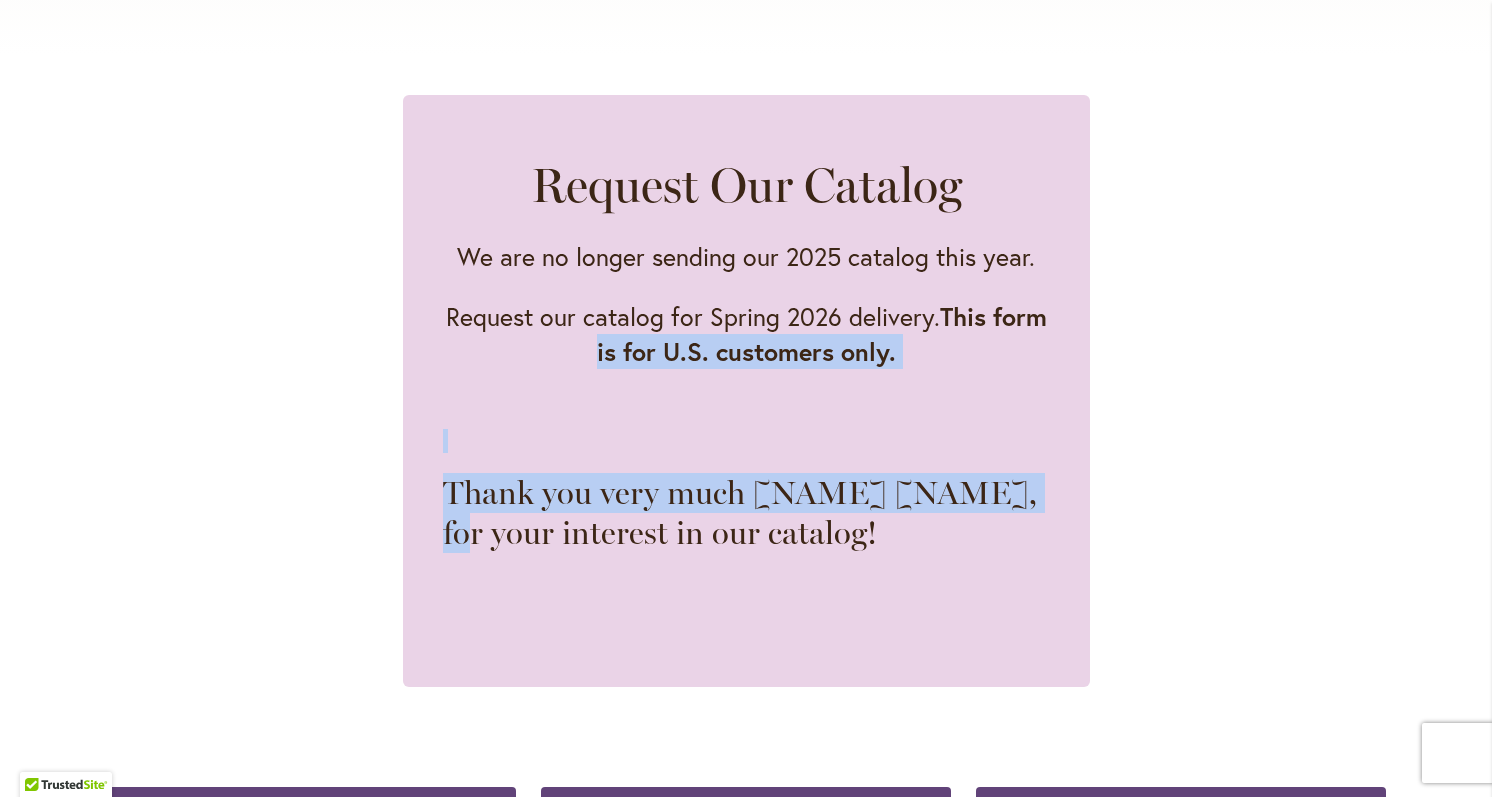drag, startPoint x: 1478, startPoint y: 332, endPoint x: 1494, endPoint y: 482, distance: 150.85092 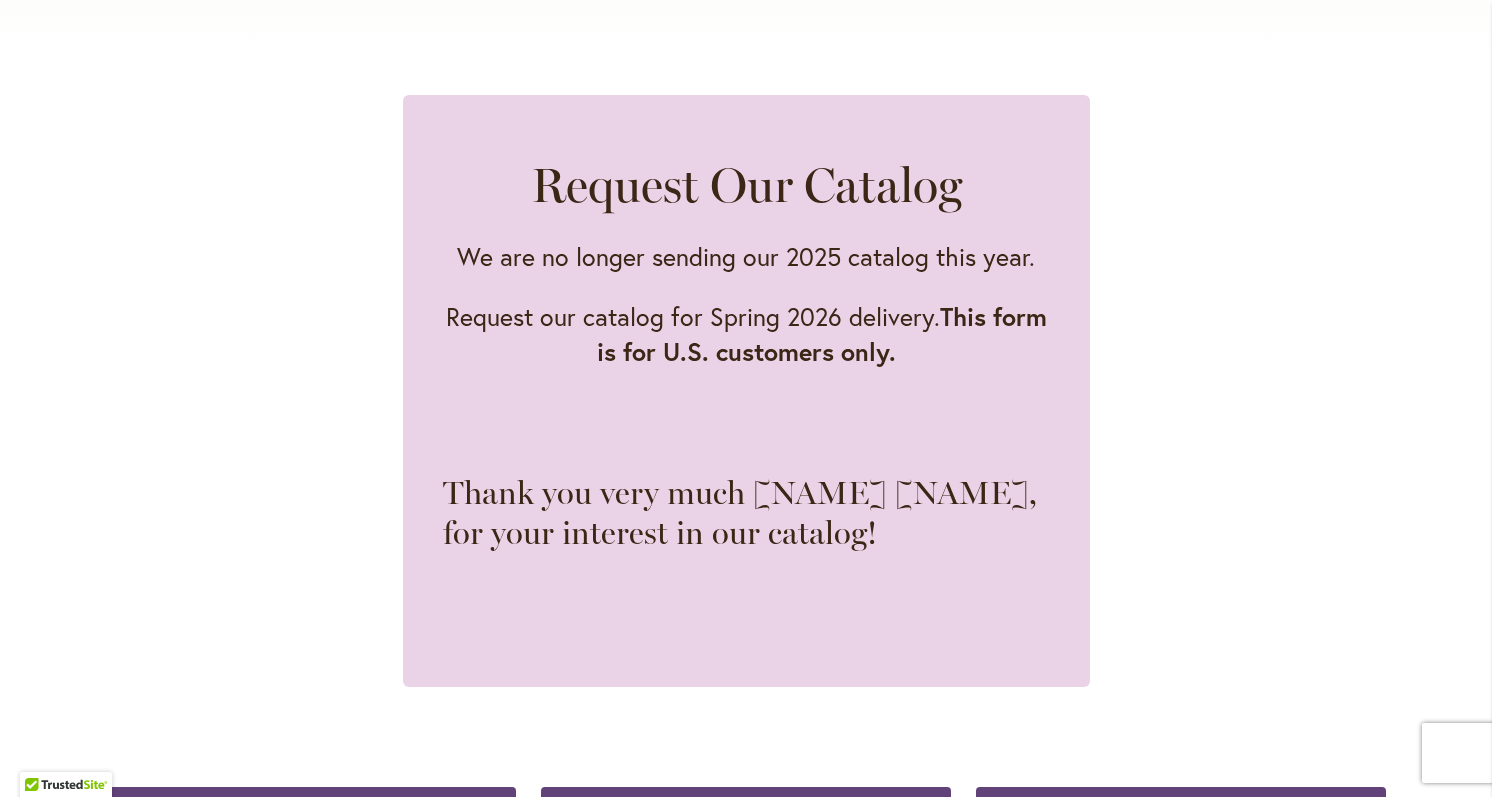 drag, startPoint x: 1469, startPoint y: 9, endPoint x: 1468, endPoint y: 20, distance: 11.045361 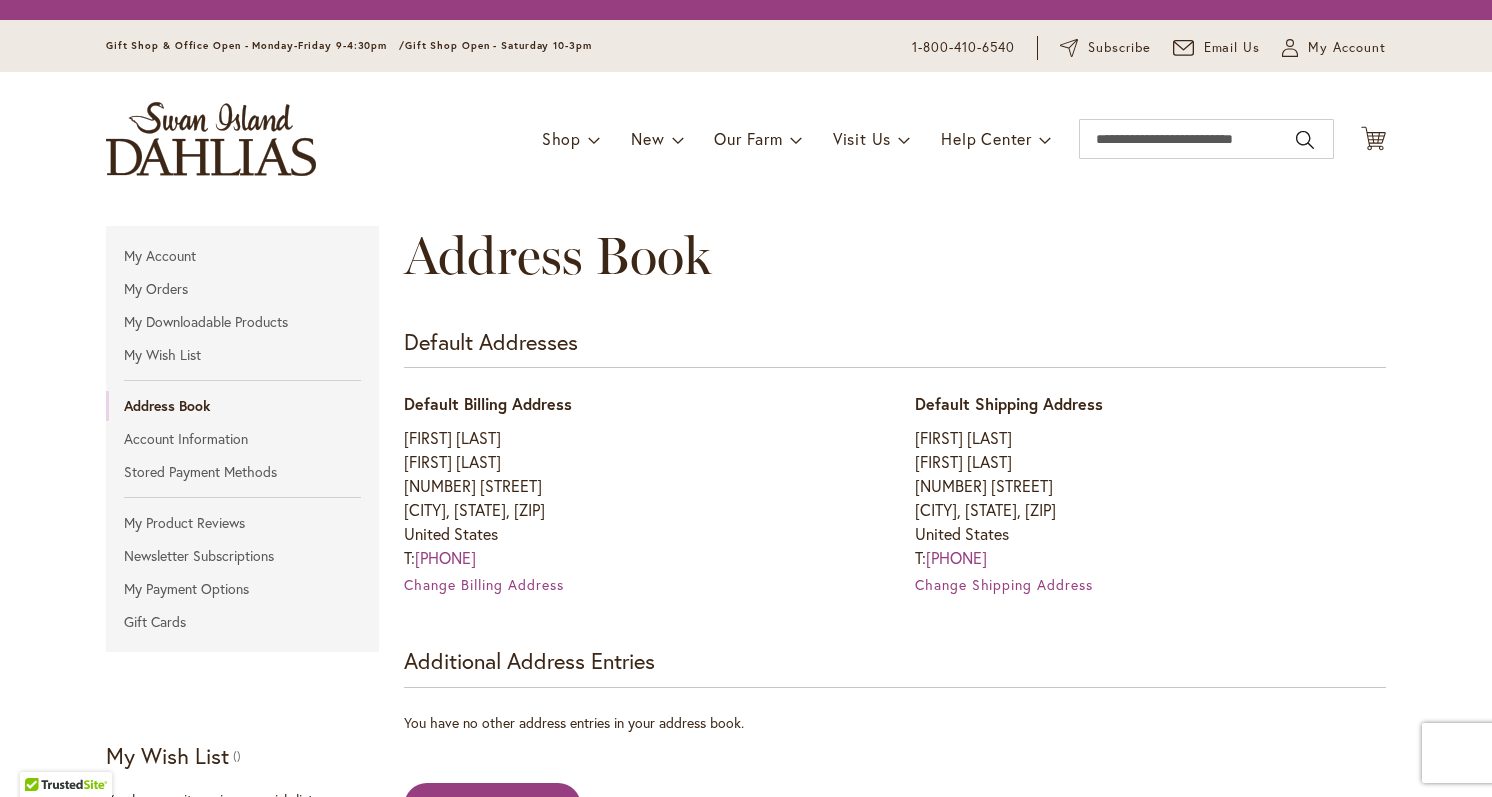 scroll, scrollTop: 0, scrollLeft: 0, axis: both 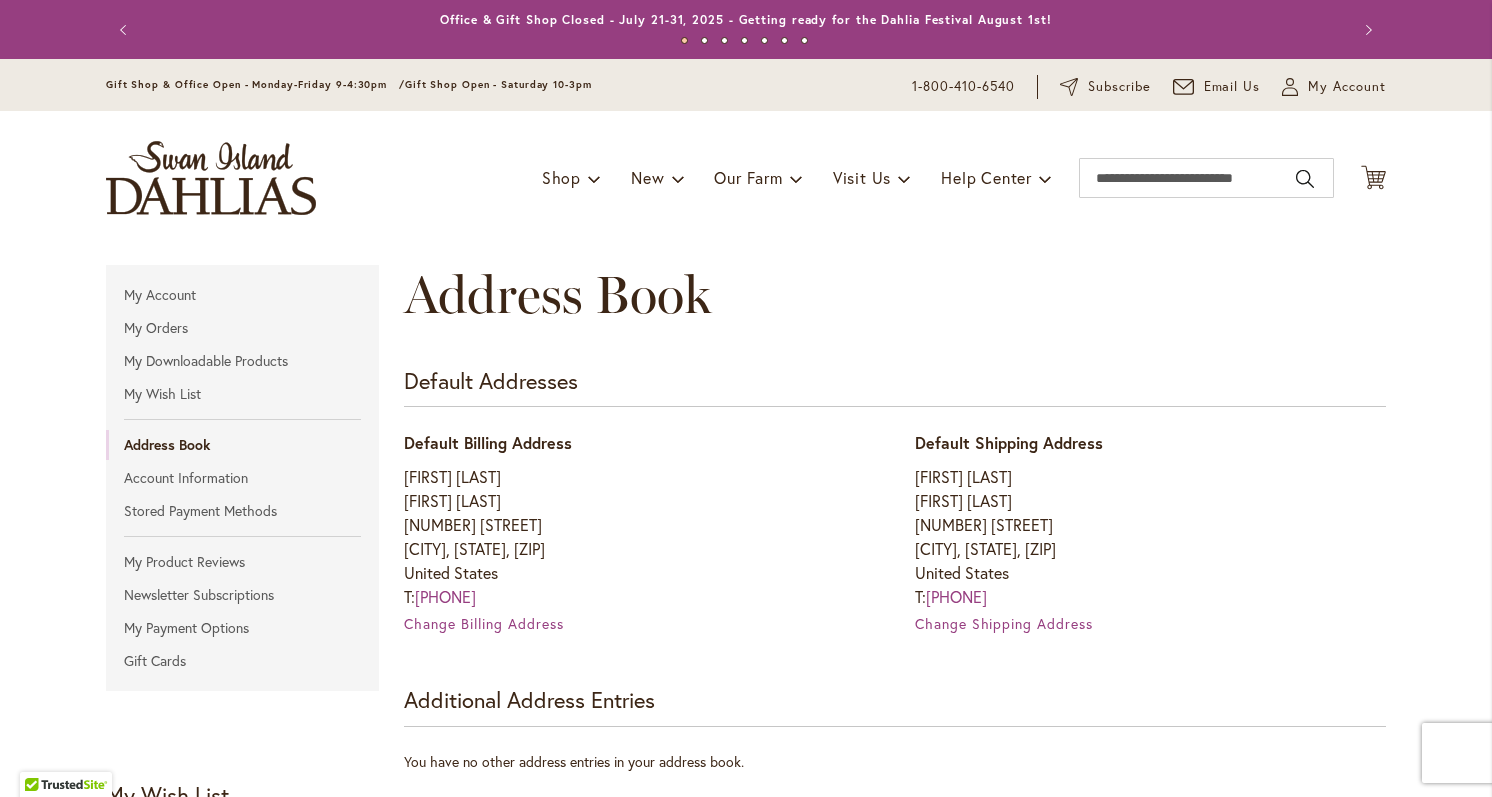 click on "Gift Shop & Office Open - Monday-Friday 9-4:30pm / Gift Shop Open - Saturday 10-3pm
[PHONE]
Subscribe
Email Us
My Account
My Account
Close
Welcome Back,
[FIRST] !
My Account
My Orders
My Wishlist
Log Out" at bounding box center (746, 85) 